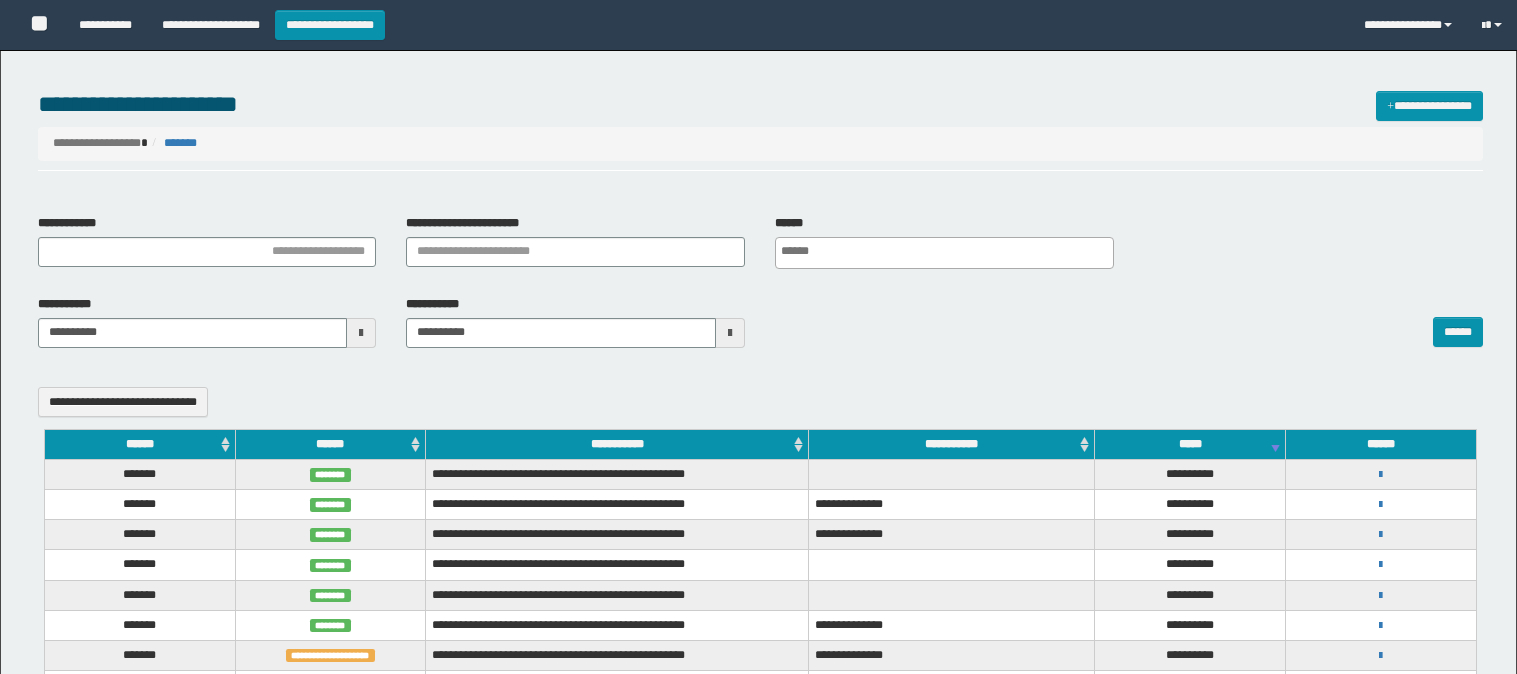 select 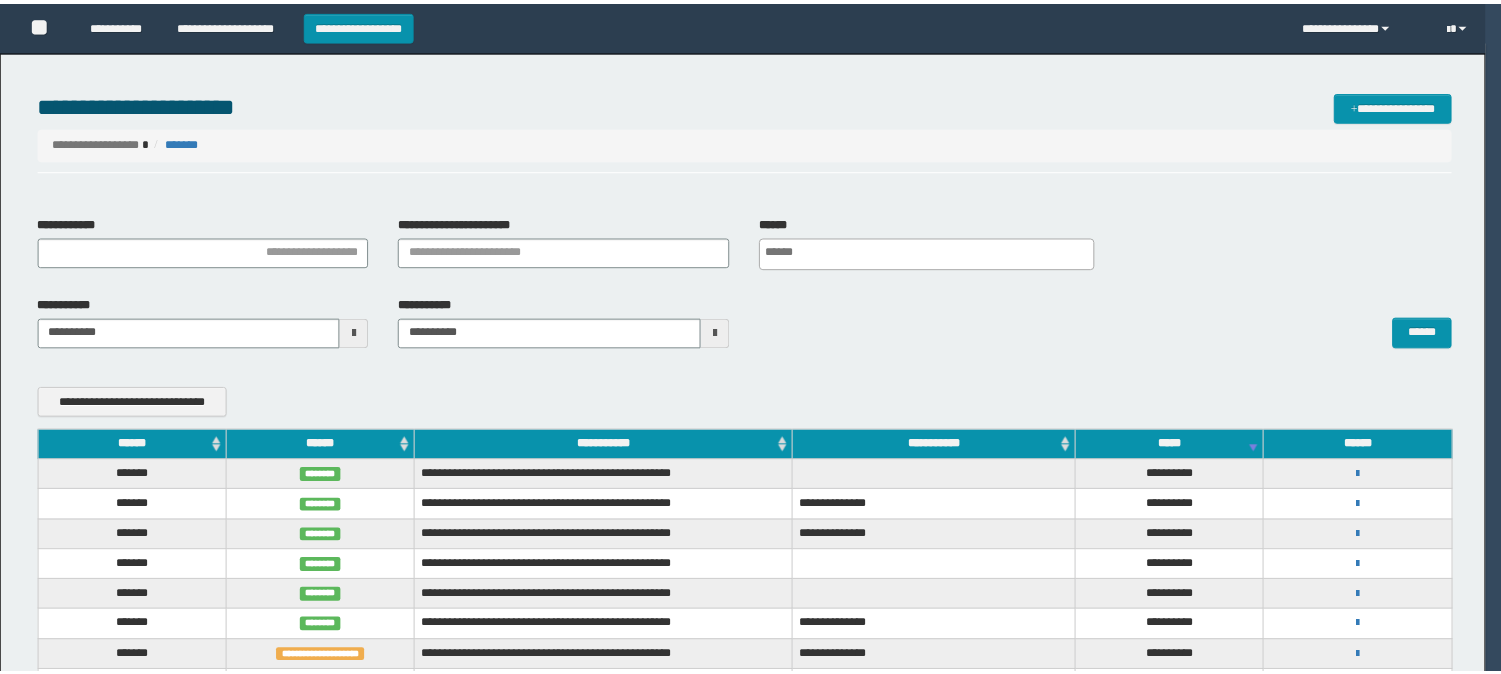 scroll, scrollTop: 0, scrollLeft: 0, axis: both 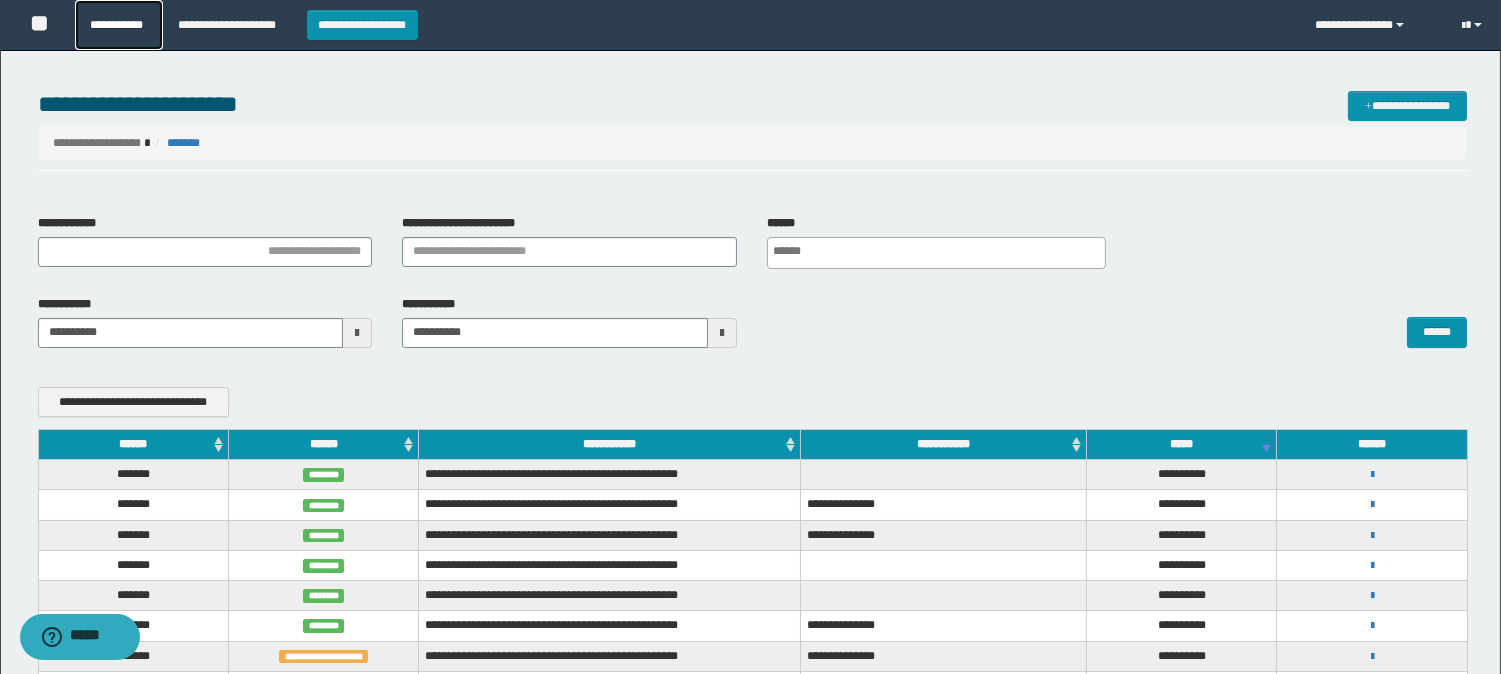 click on "**********" at bounding box center (119, 25) 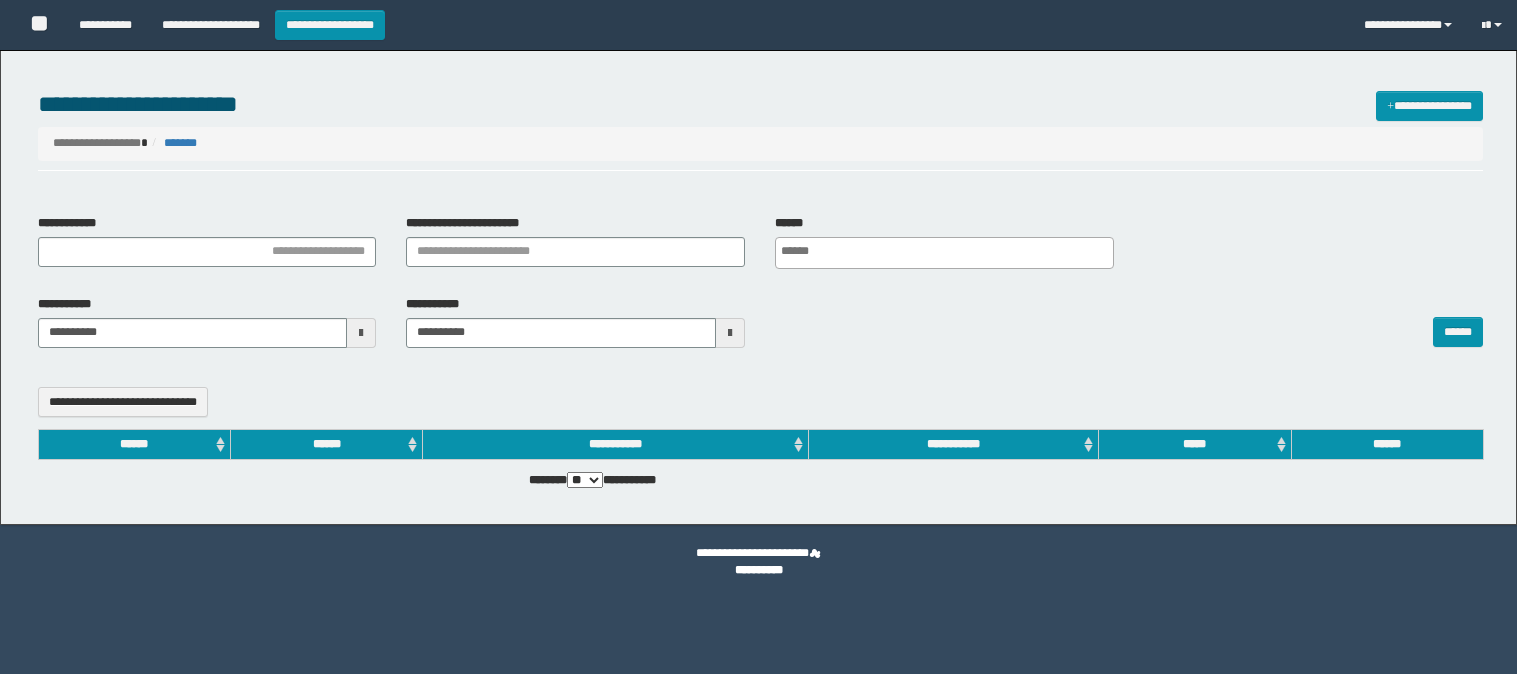 select 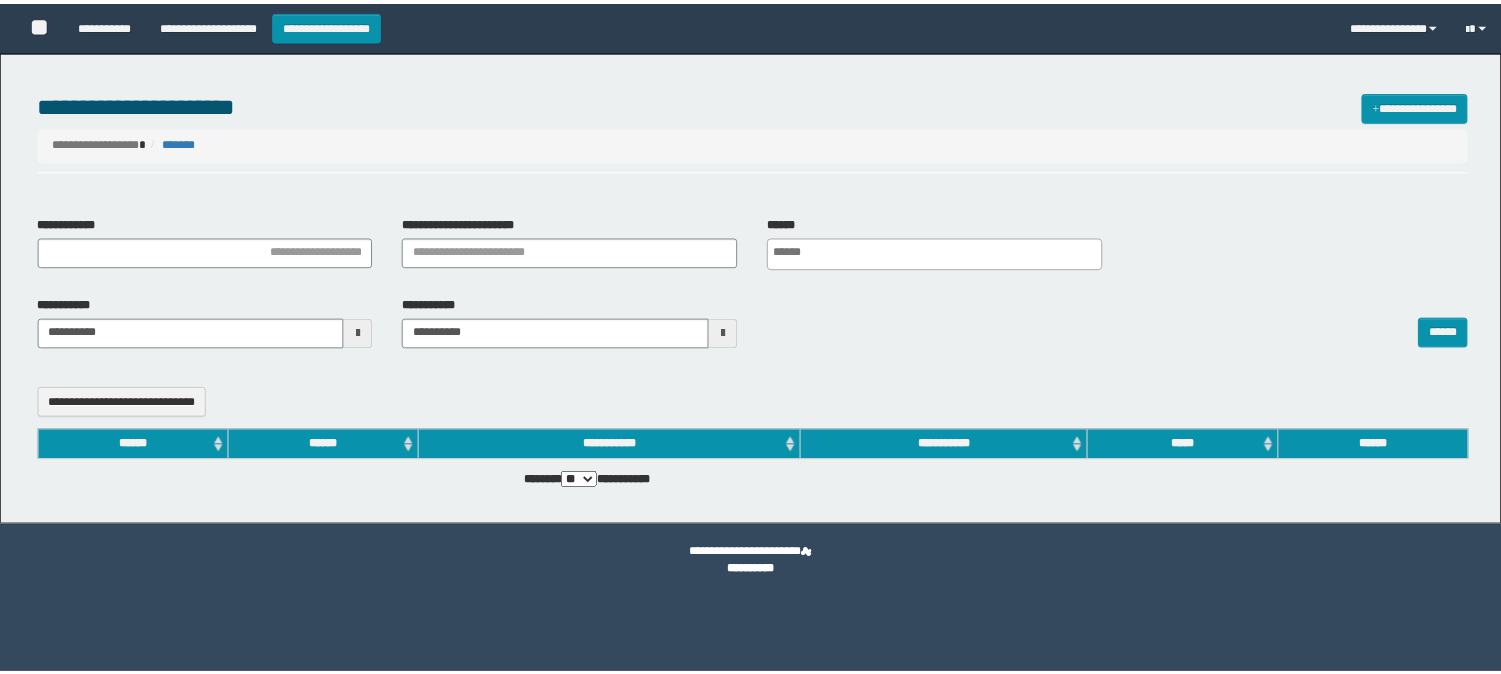 scroll, scrollTop: 0, scrollLeft: 0, axis: both 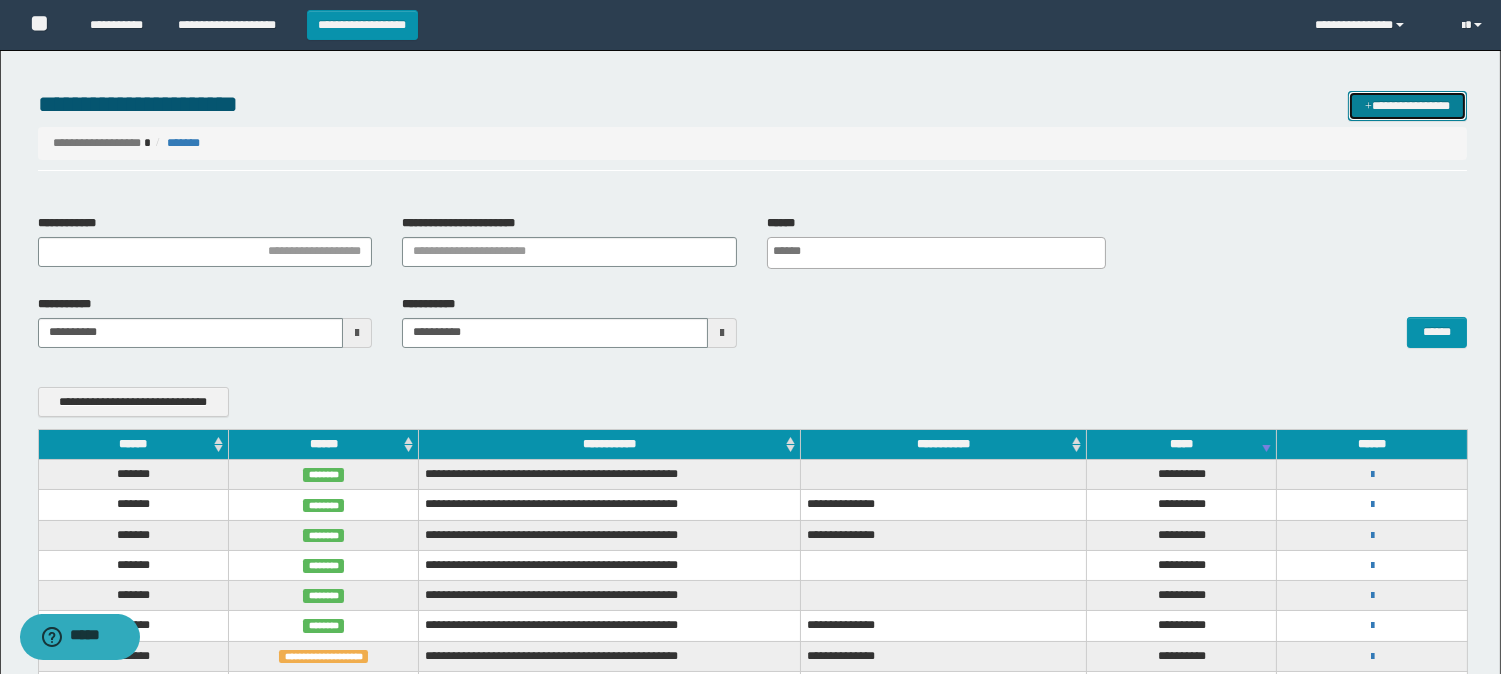 click on "**********" at bounding box center [1407, 106] 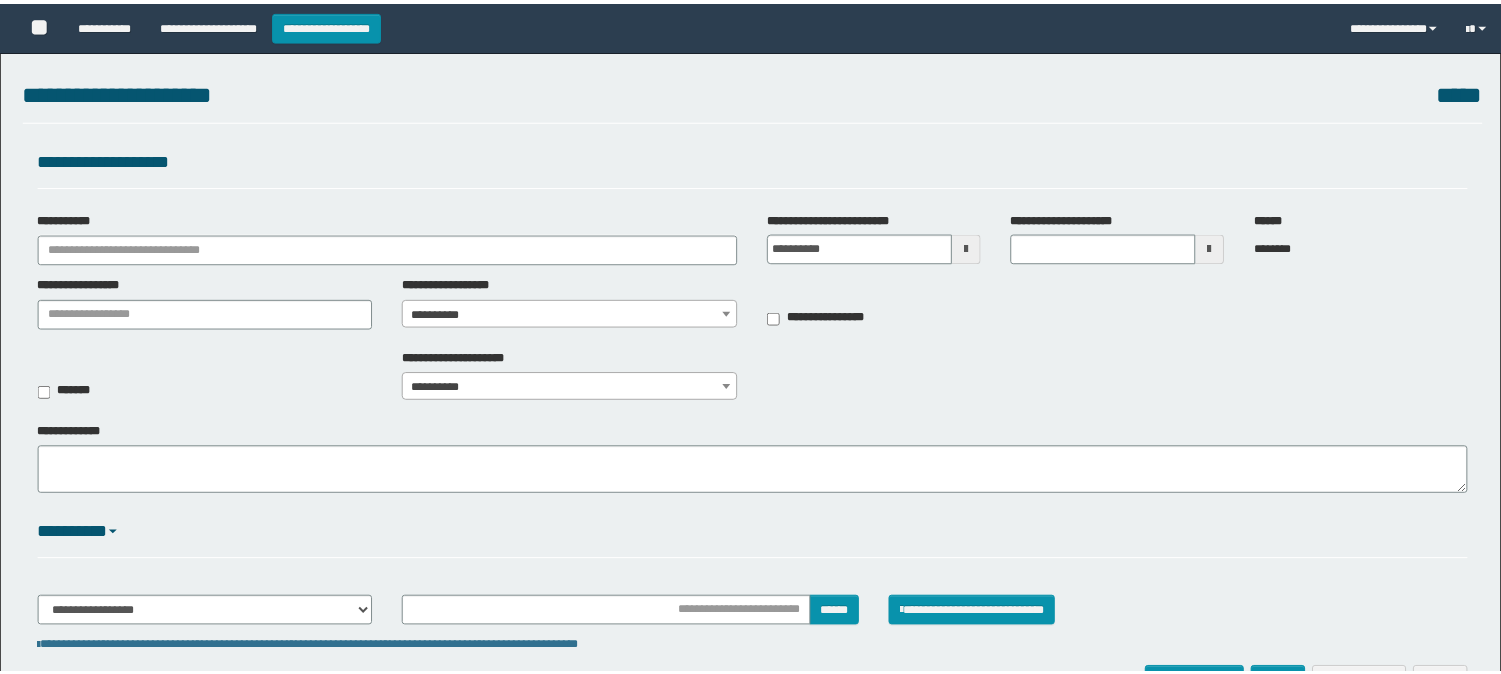 scroll, scrollTop: 0, scrollLeft: 0, axis: both 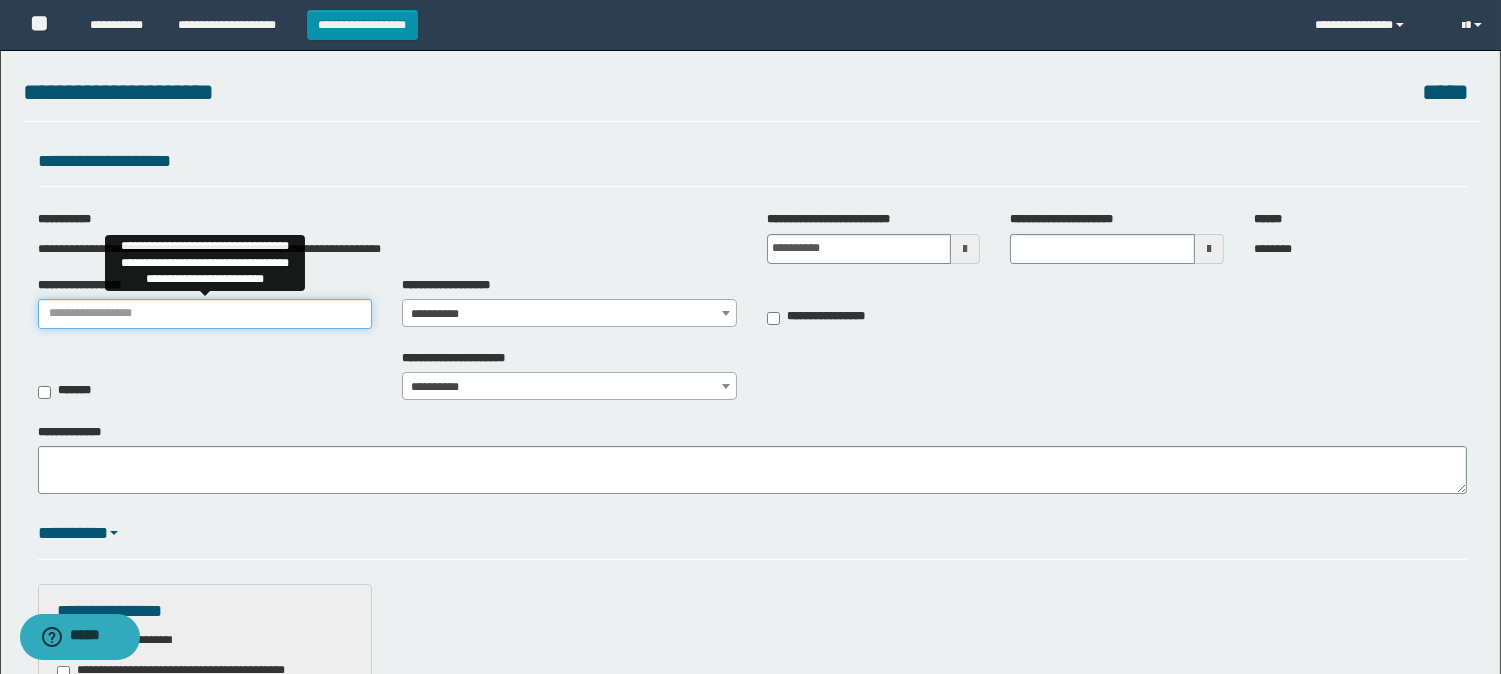 click on "**********" at bounding box center [205, 314] 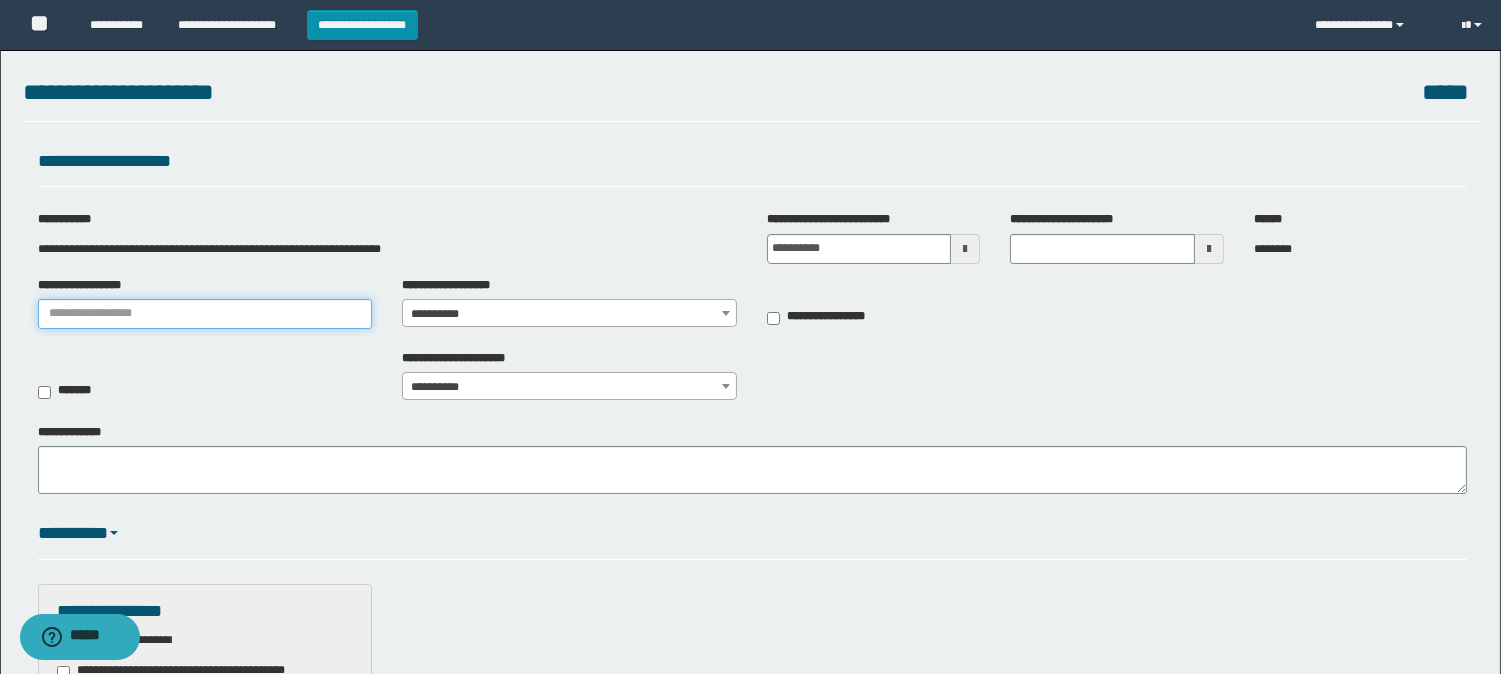 type on "**********" 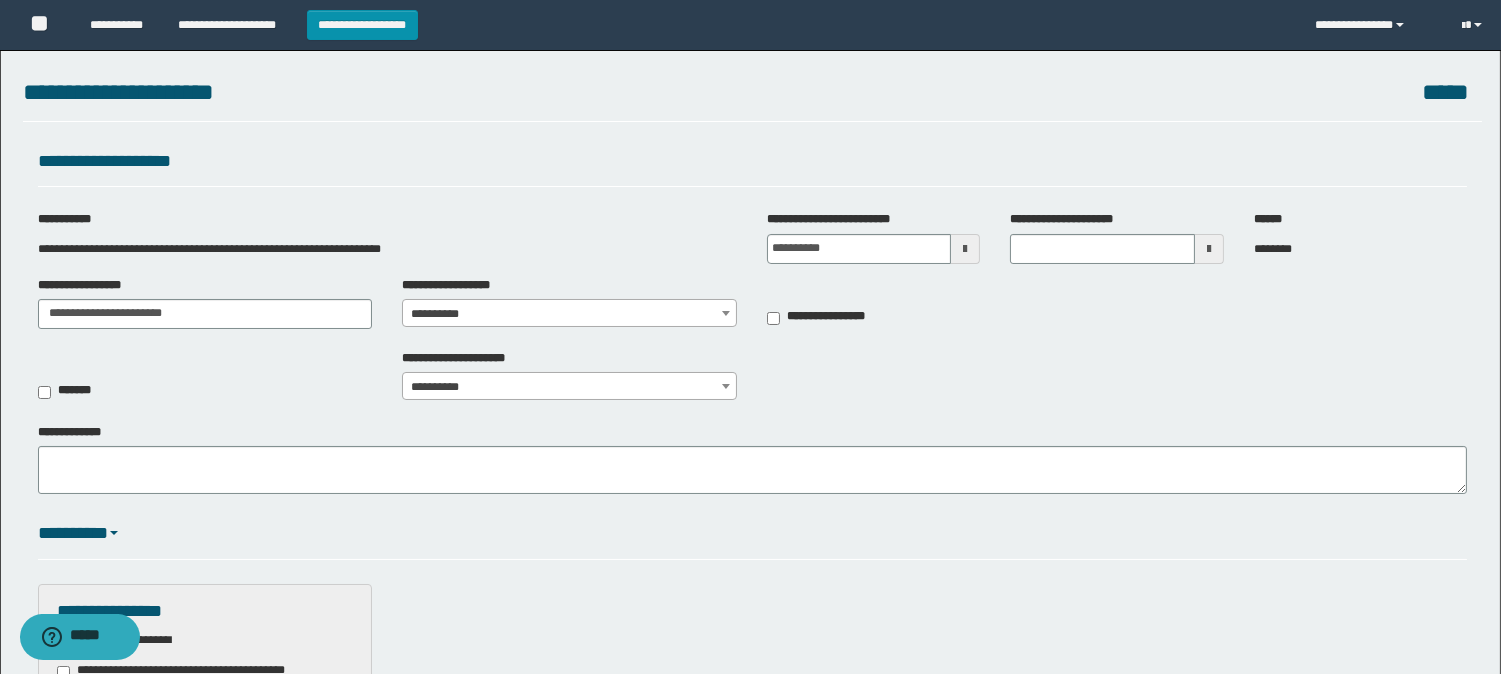 click on "**********" at bounding box center [569, 314] 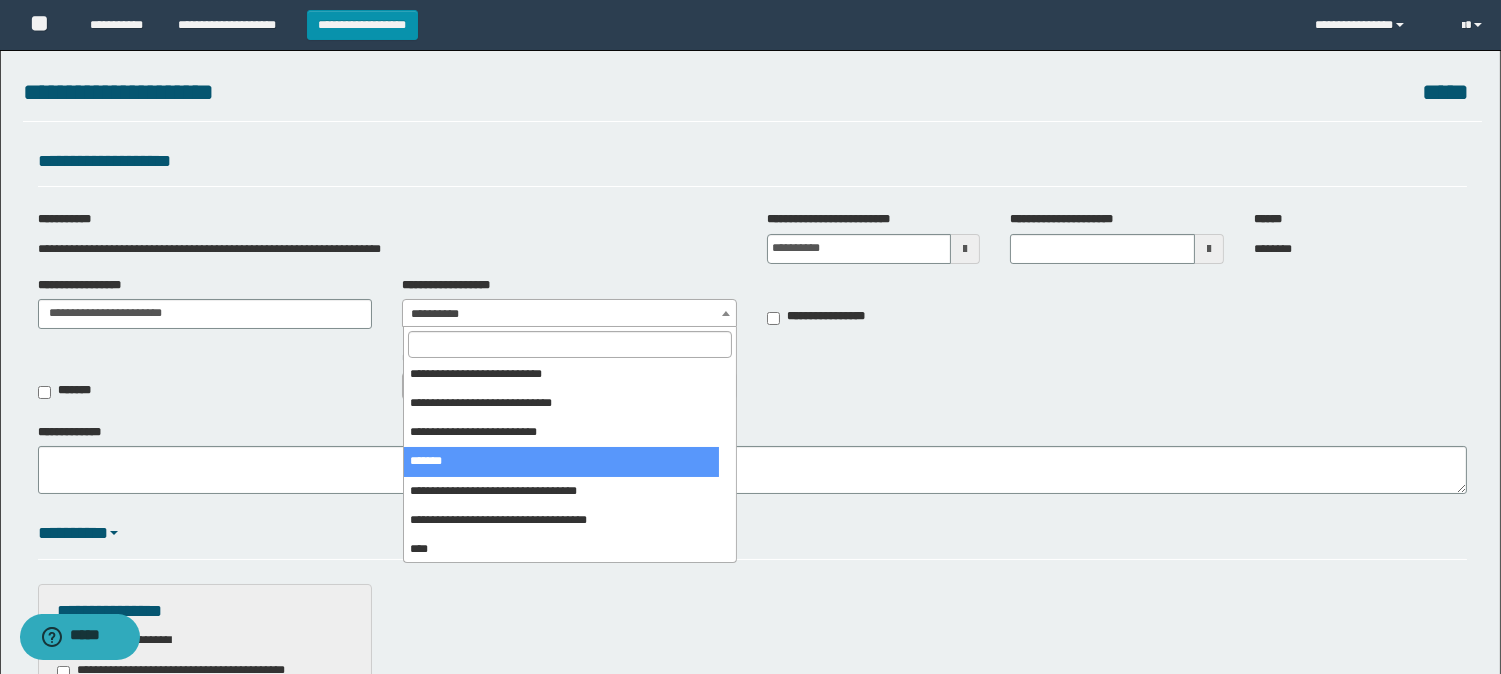 scroll, scrollTop: 333, scrollLeft: 0, axis: vertical 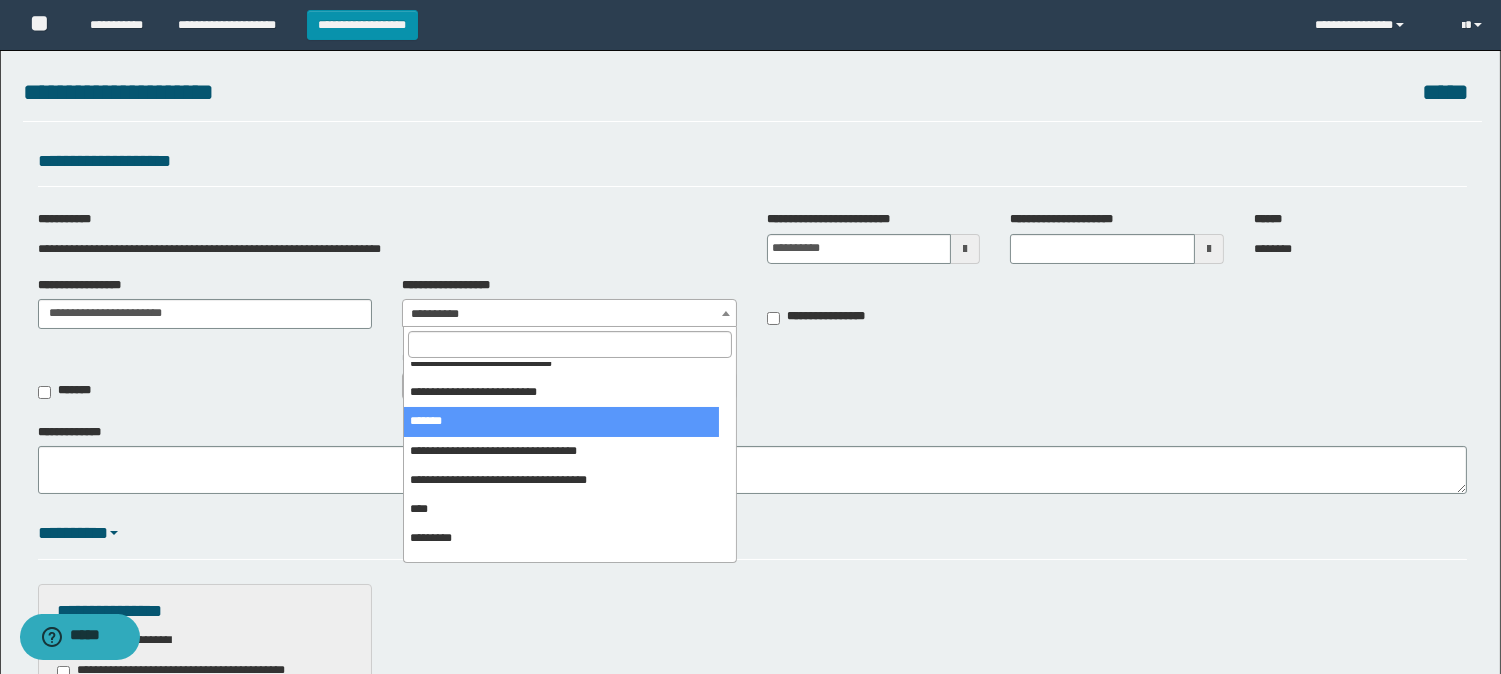 select on "***" 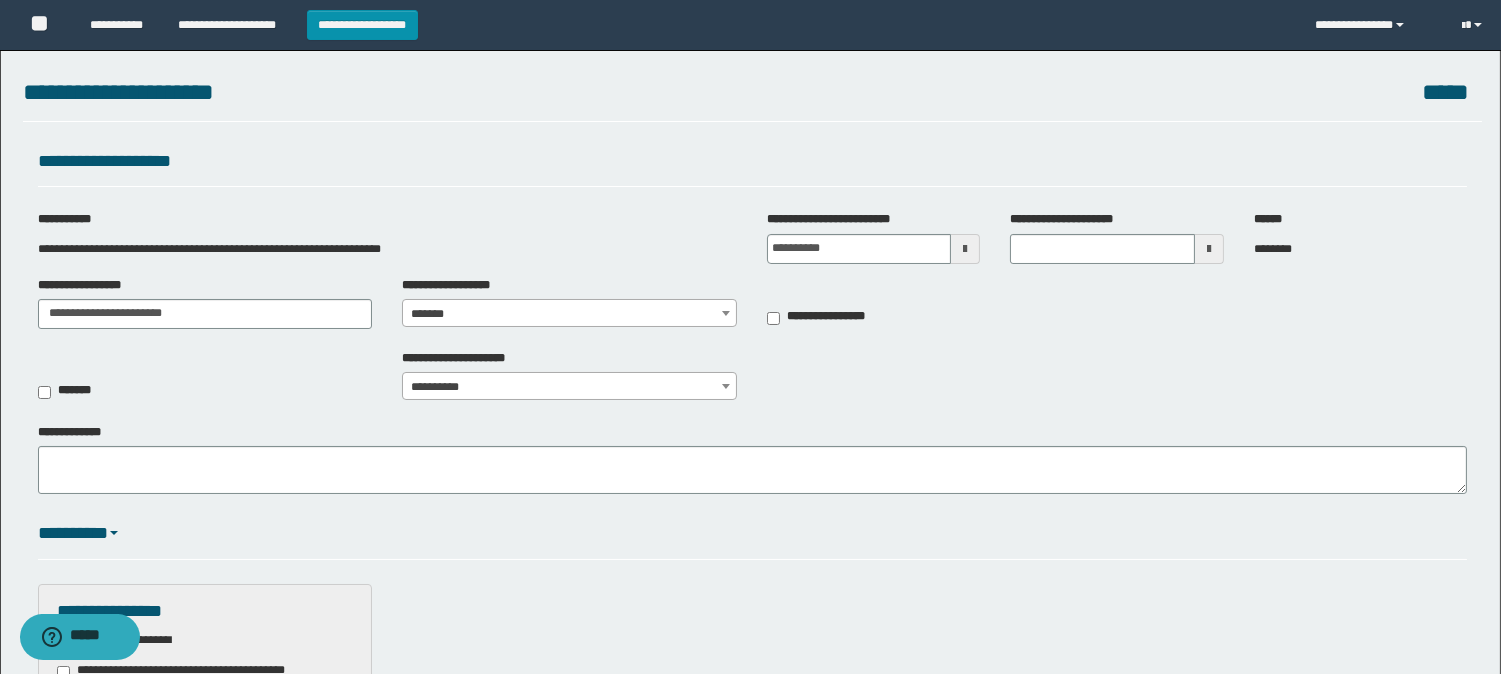 drag, startPoint x: 963, startPoint y: 245, endPoint x: 971, endPoint y: 264, distance: 20.615528 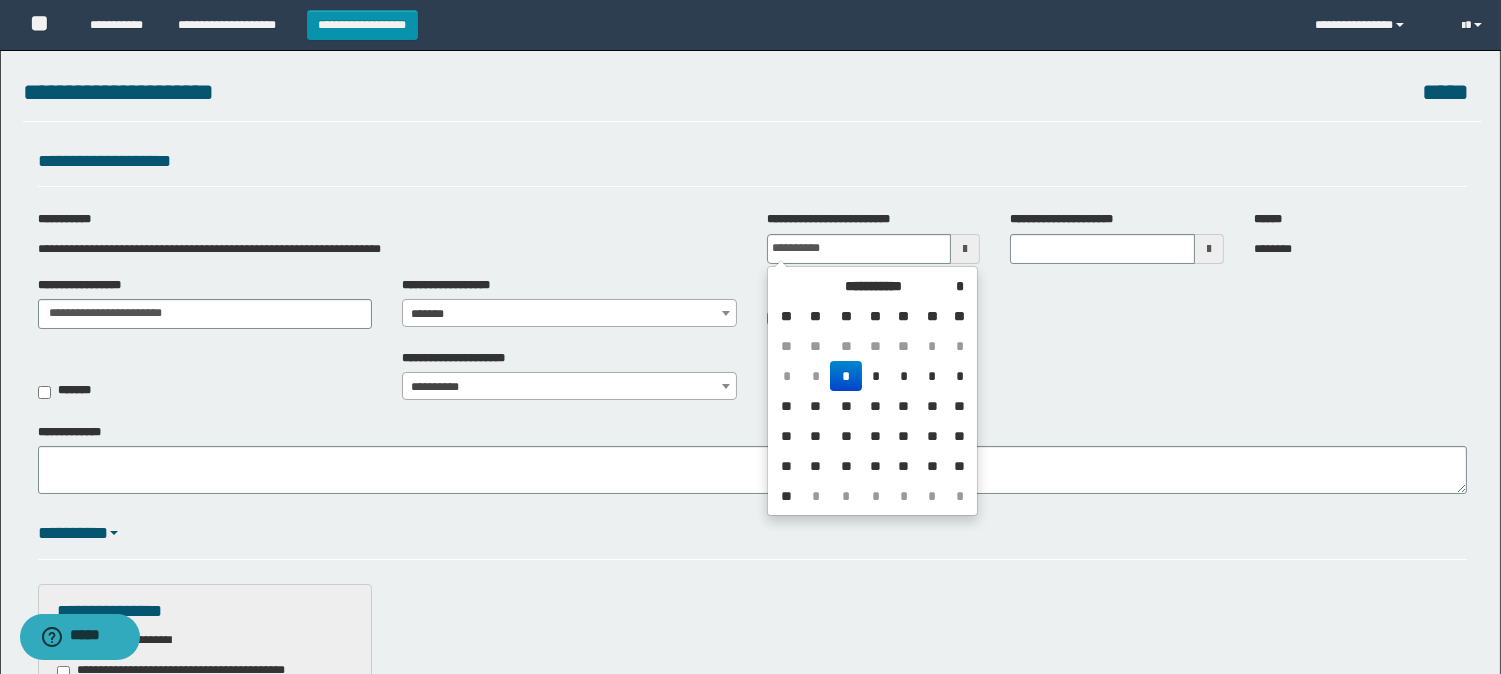 drag, startPoint x: 875, startPoint y: 375, endPoint x: 935, endPoint y: 326, distance: 77.46612 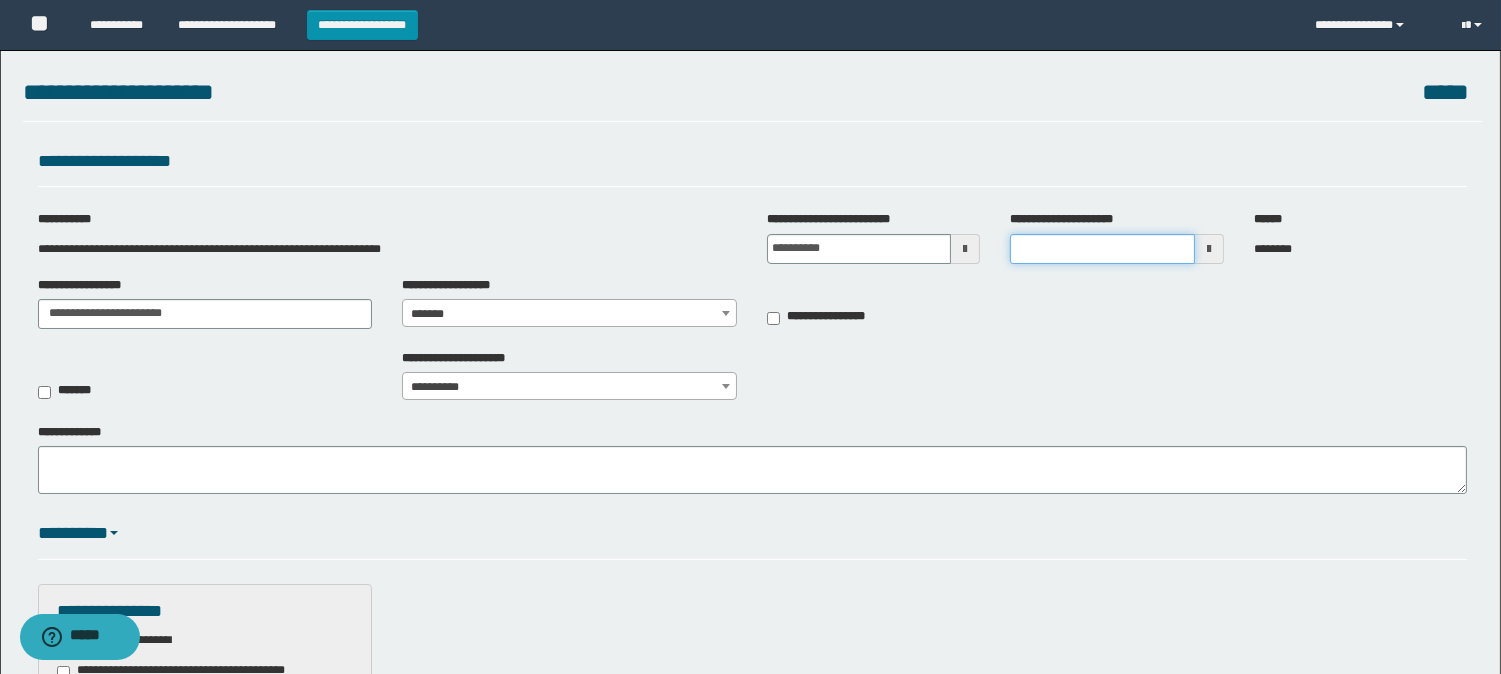 click on "**********" at bounding box center (1102, 249) 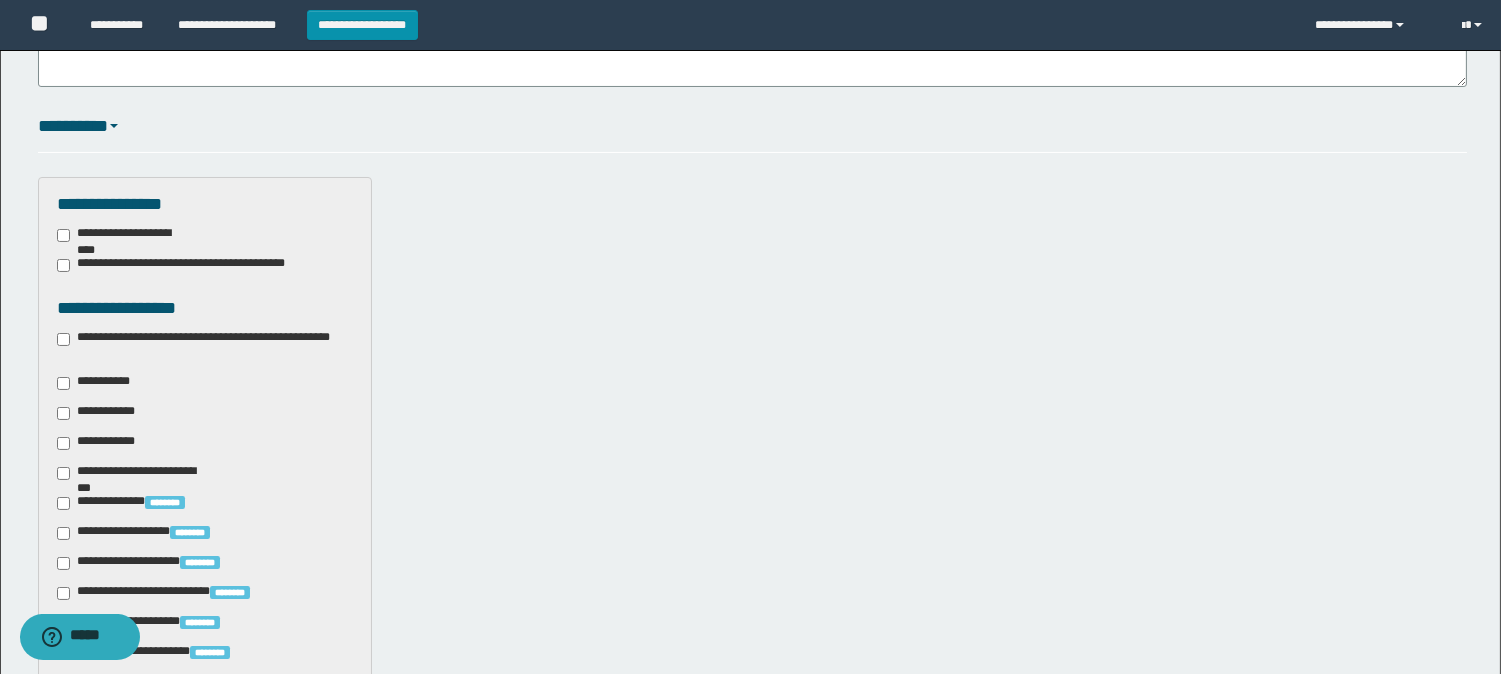scroll, scrollTop: 444, scrollLeft: 0, axis: vertical 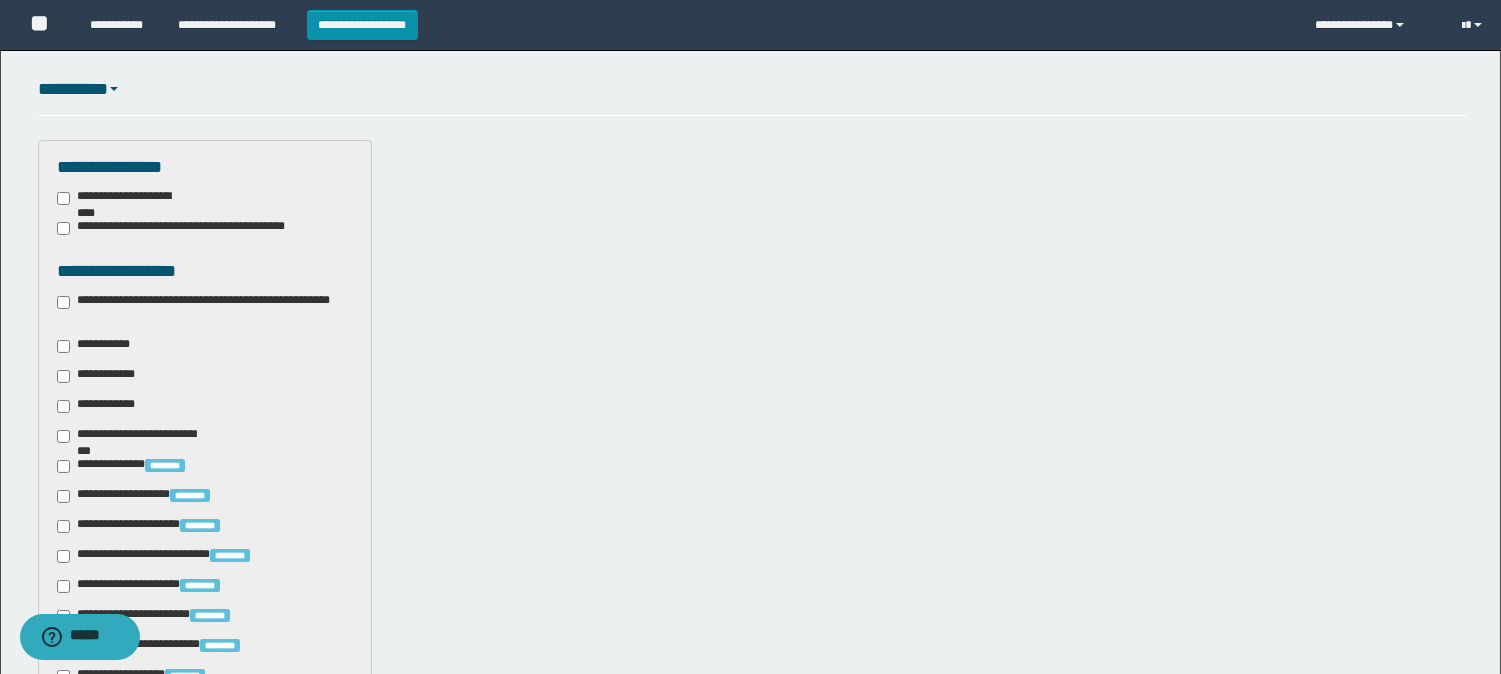 click on "**********" at bounding box center (205, 309) 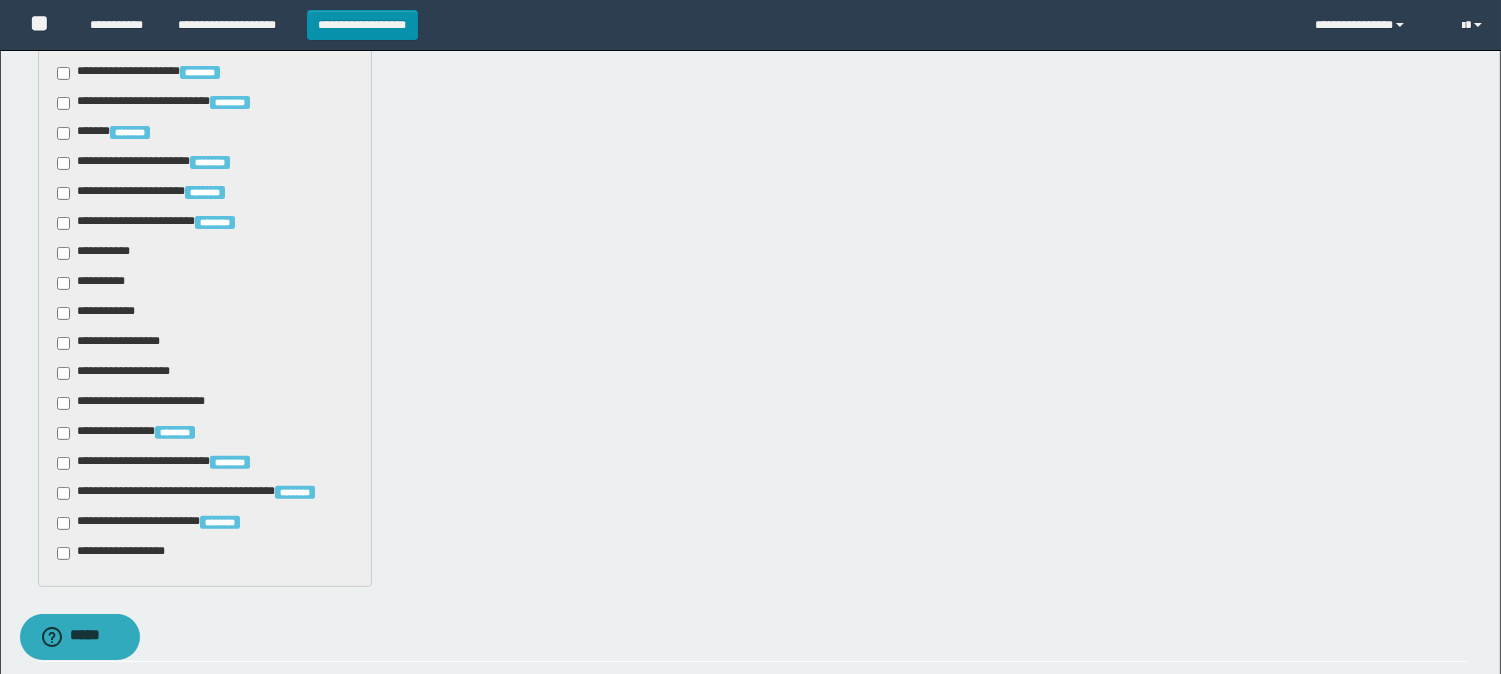 scroll, scrollTop: 1333, scrollLeft: 0, axis: vertical 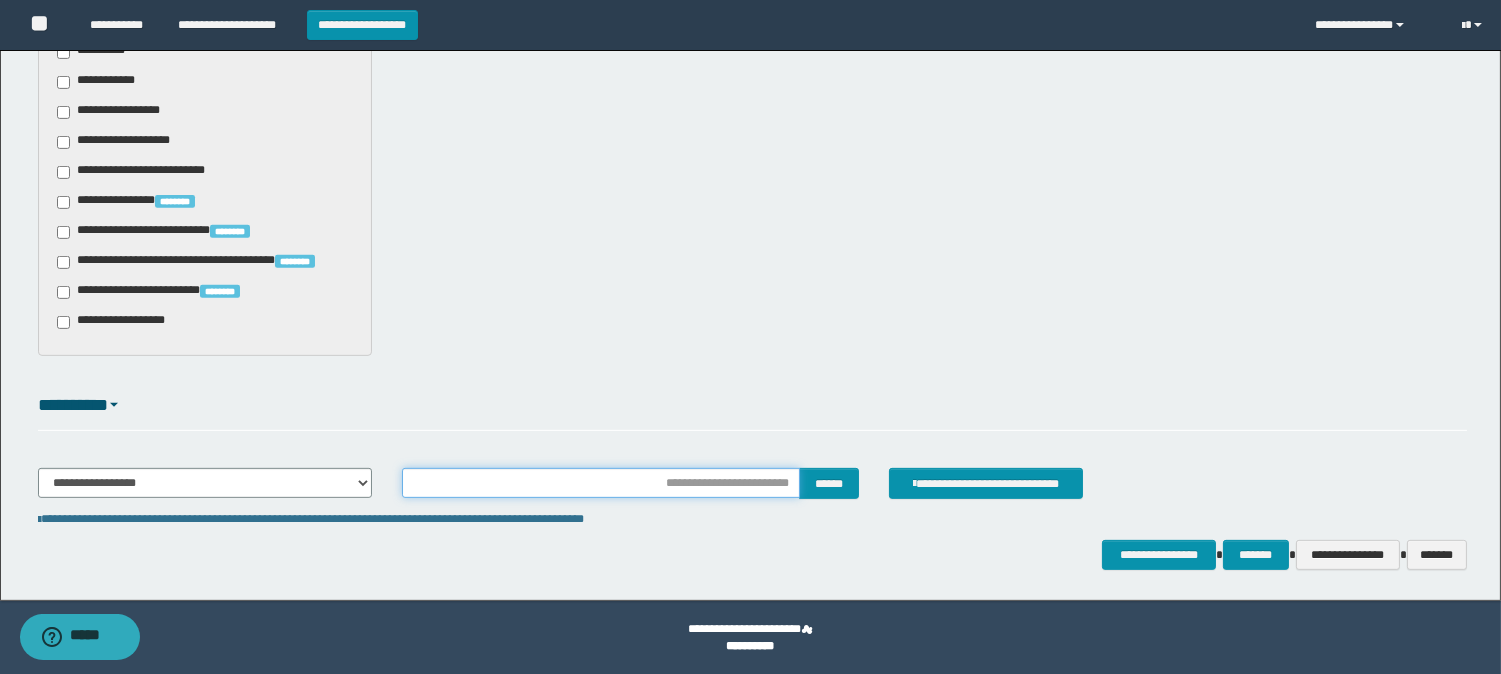 click at bounding box center (601, 483) 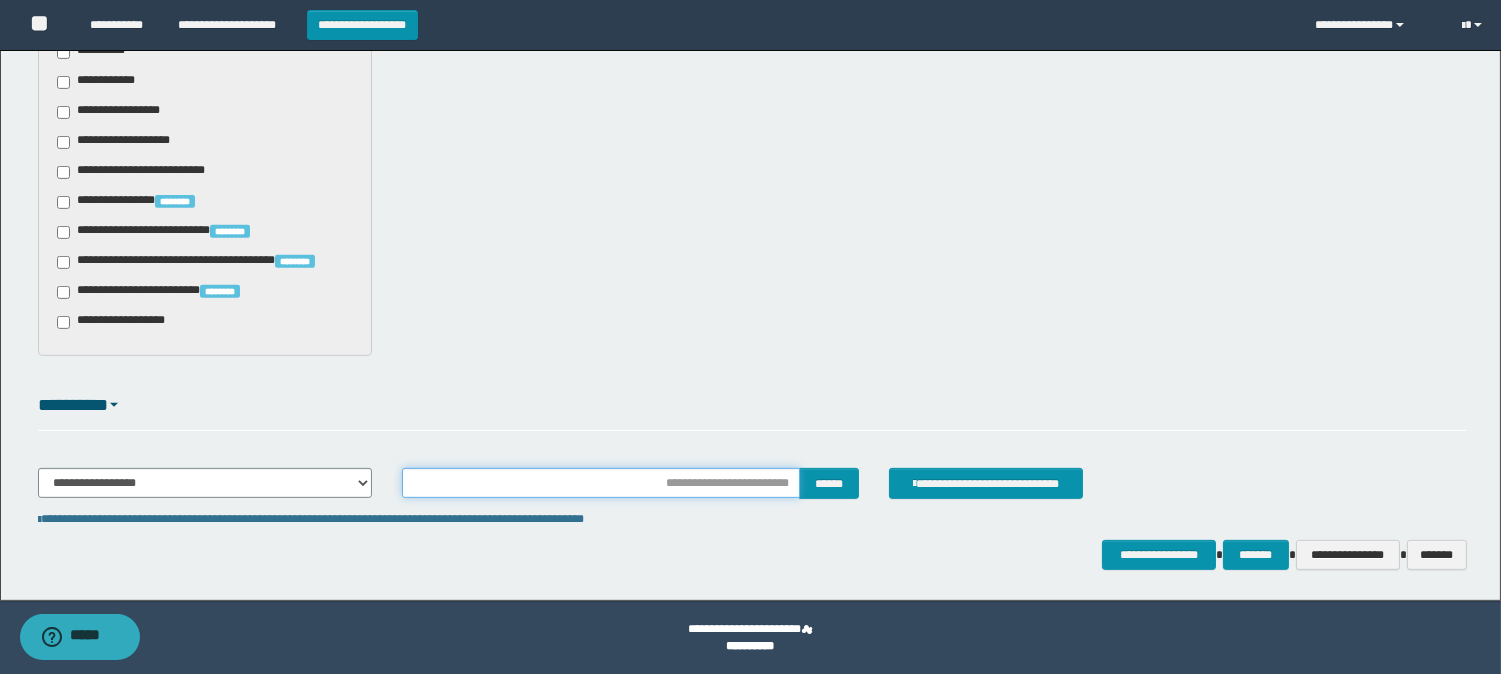 type on "**********" 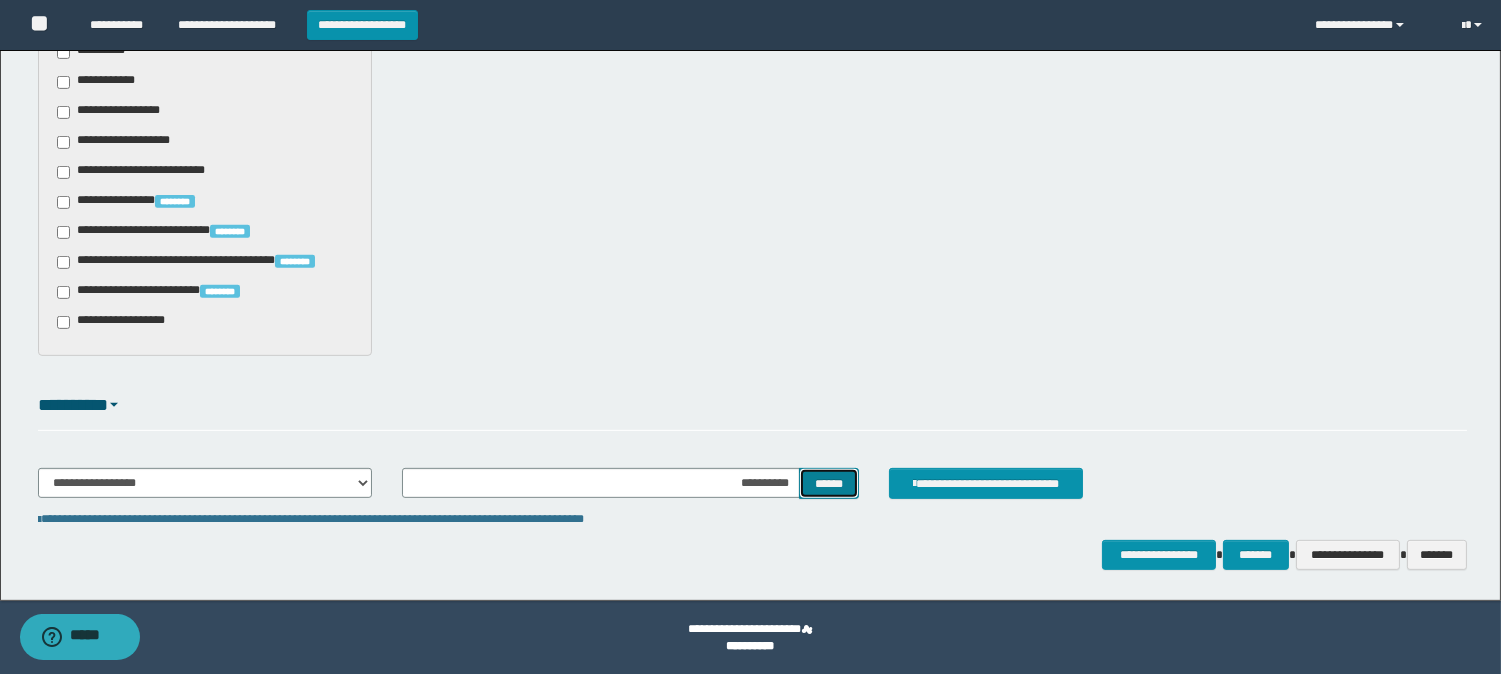 click on "******" at bounding box center [829, 483] 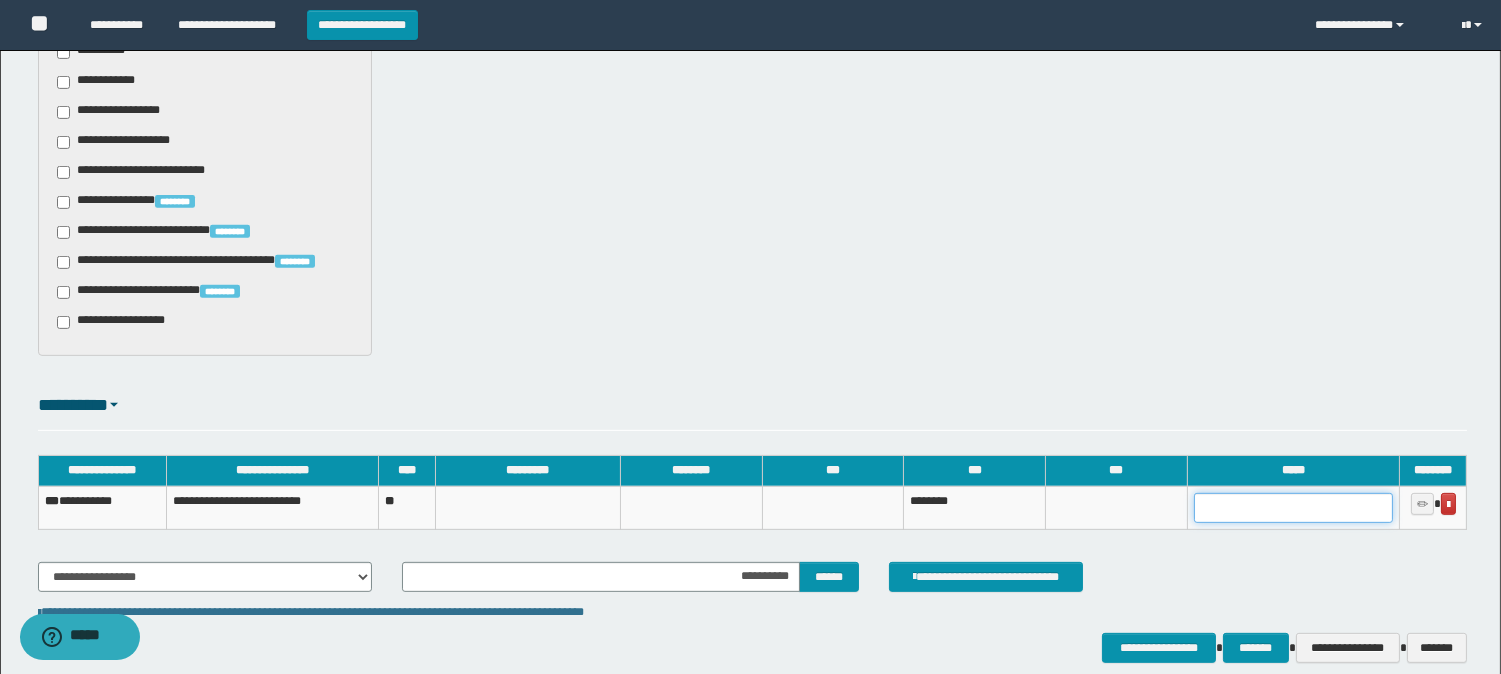click at bounding box center (1293, 508) 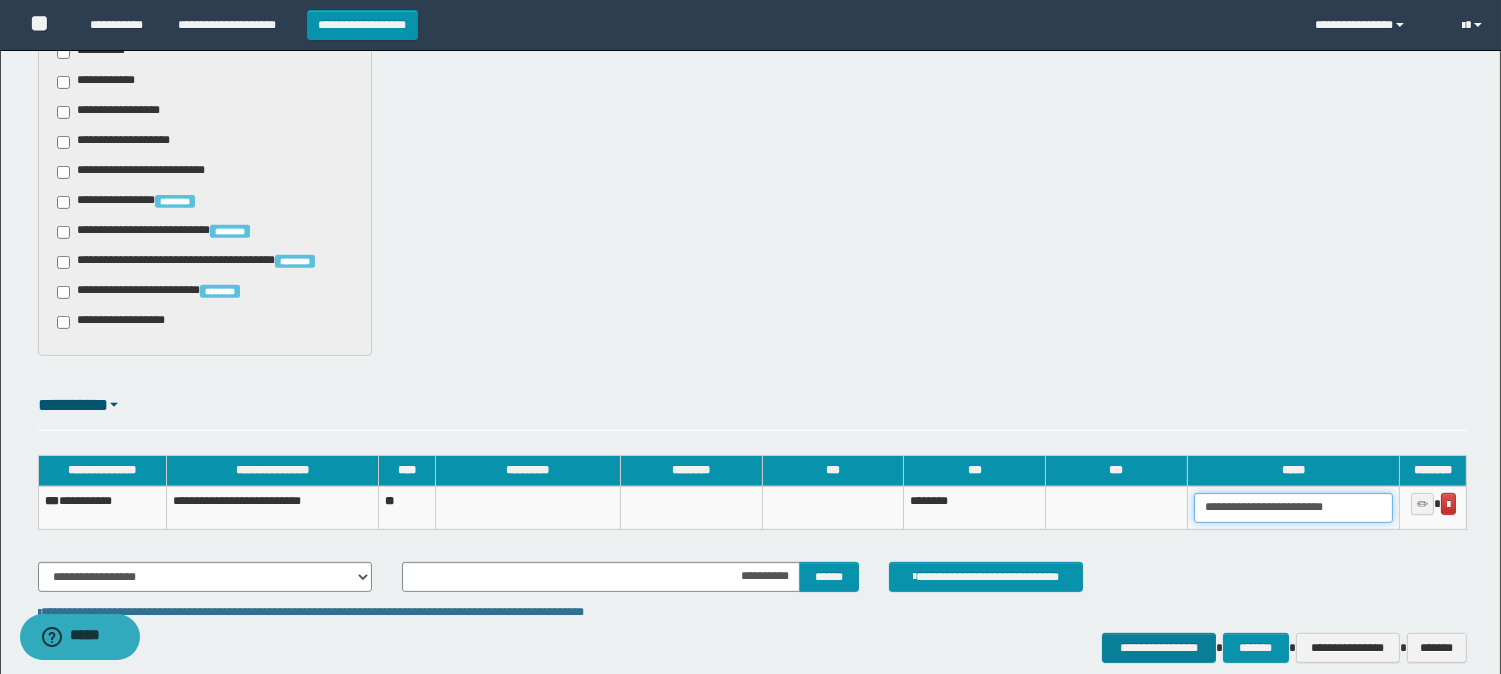 type on "**********" 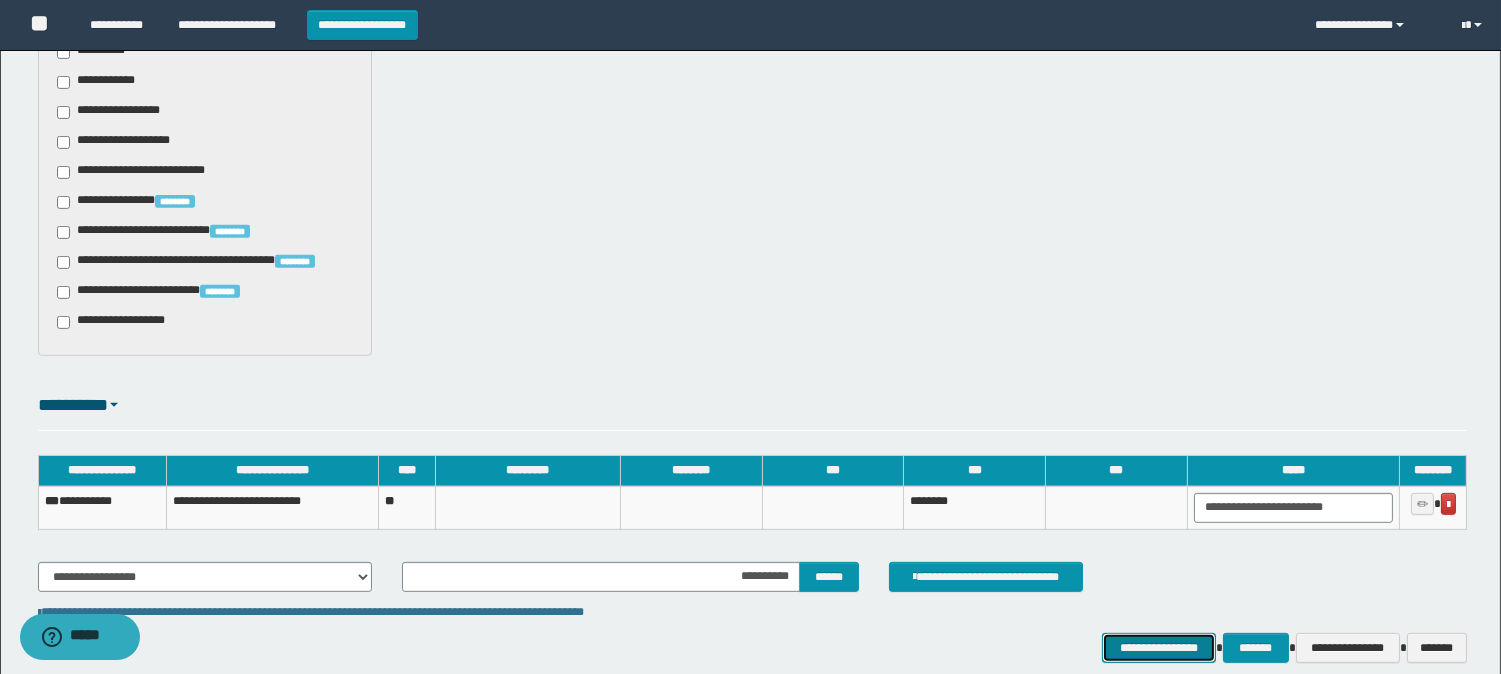 click on "**********" at bounding box center [1159, 648] 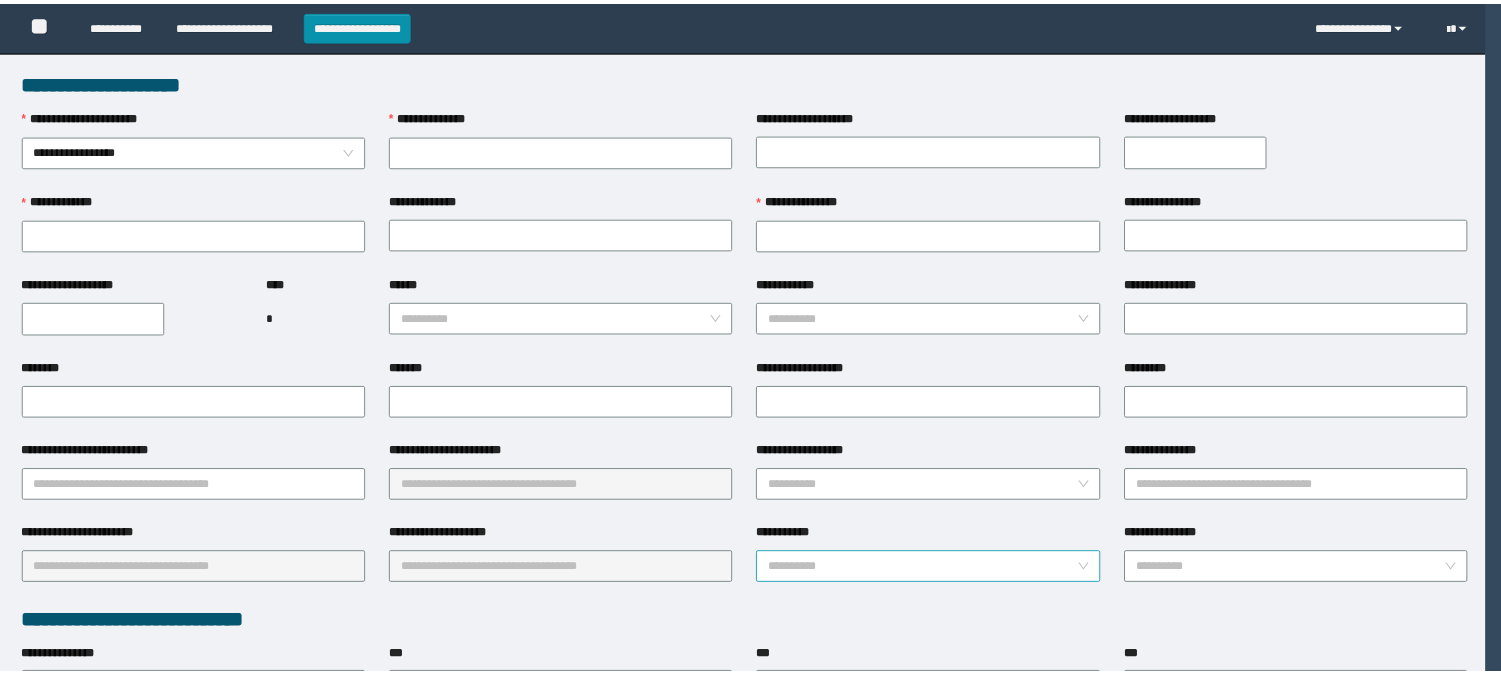 scroll, scrollTop: 0, scrollLeft: 0, axis: both 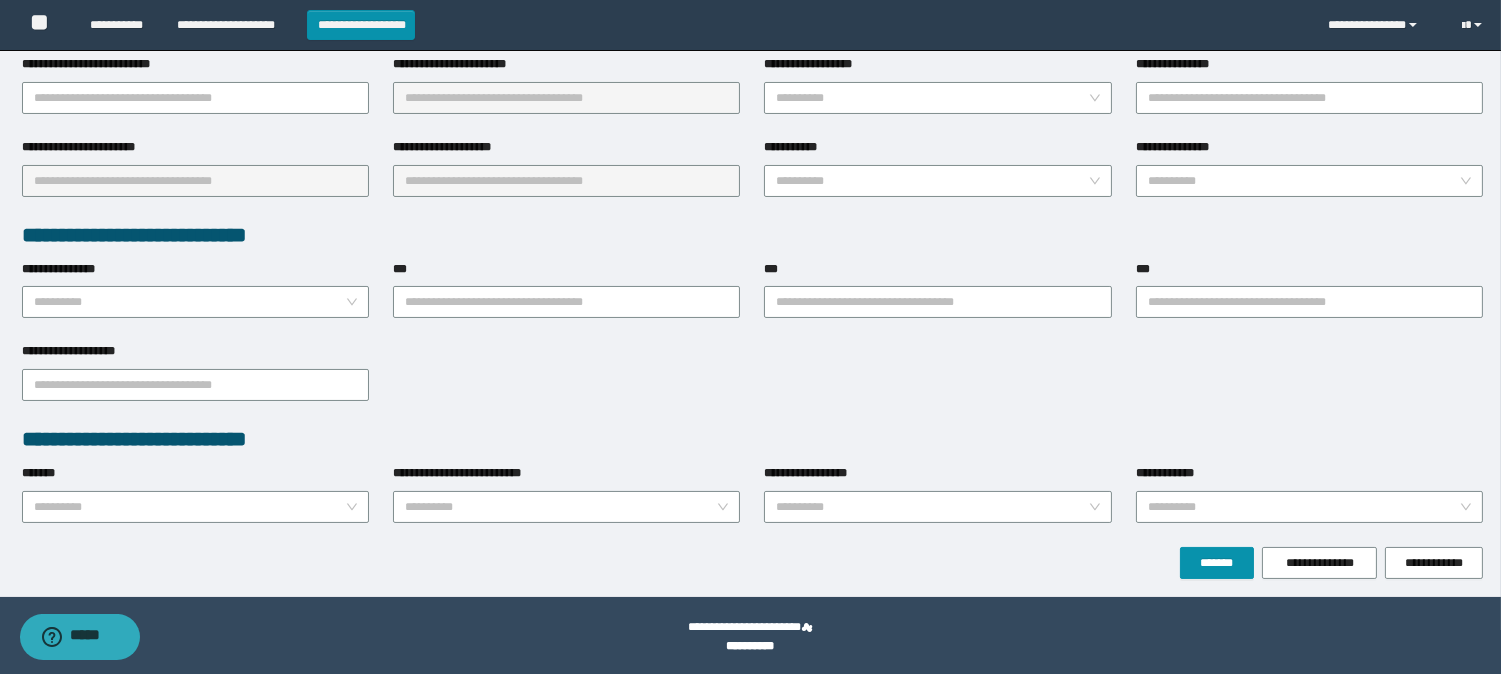 type on "**********" 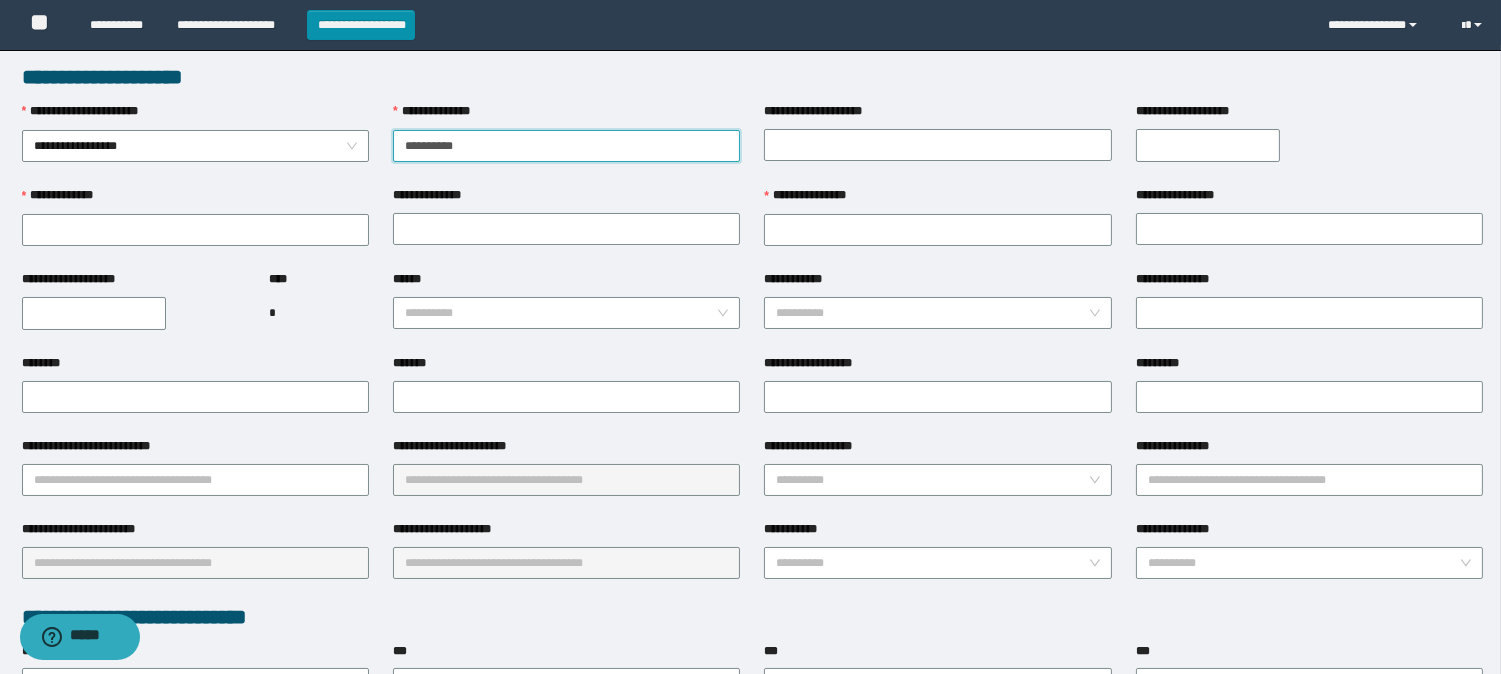 scroll, scrollTop: 0, scrollLeft: 0, axis: both 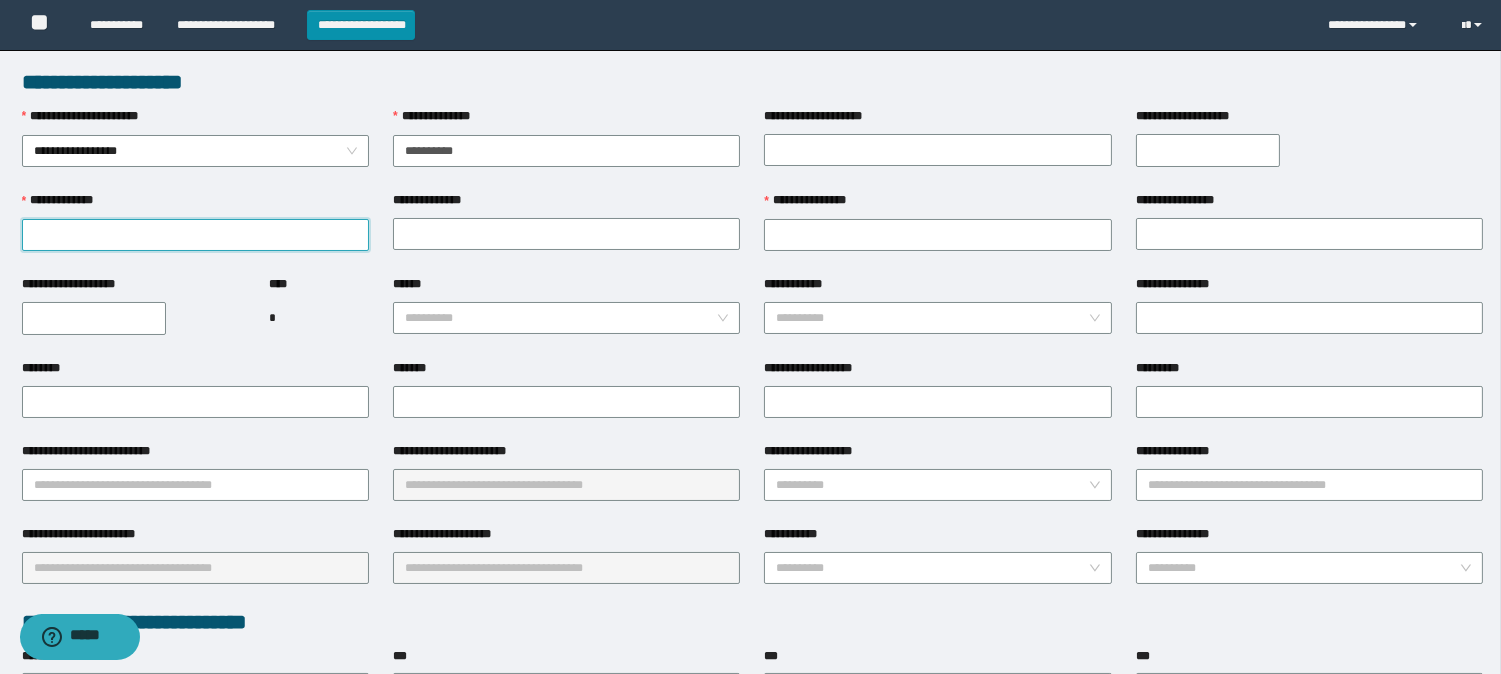 click on "**********" at bounding box center (195, 235) 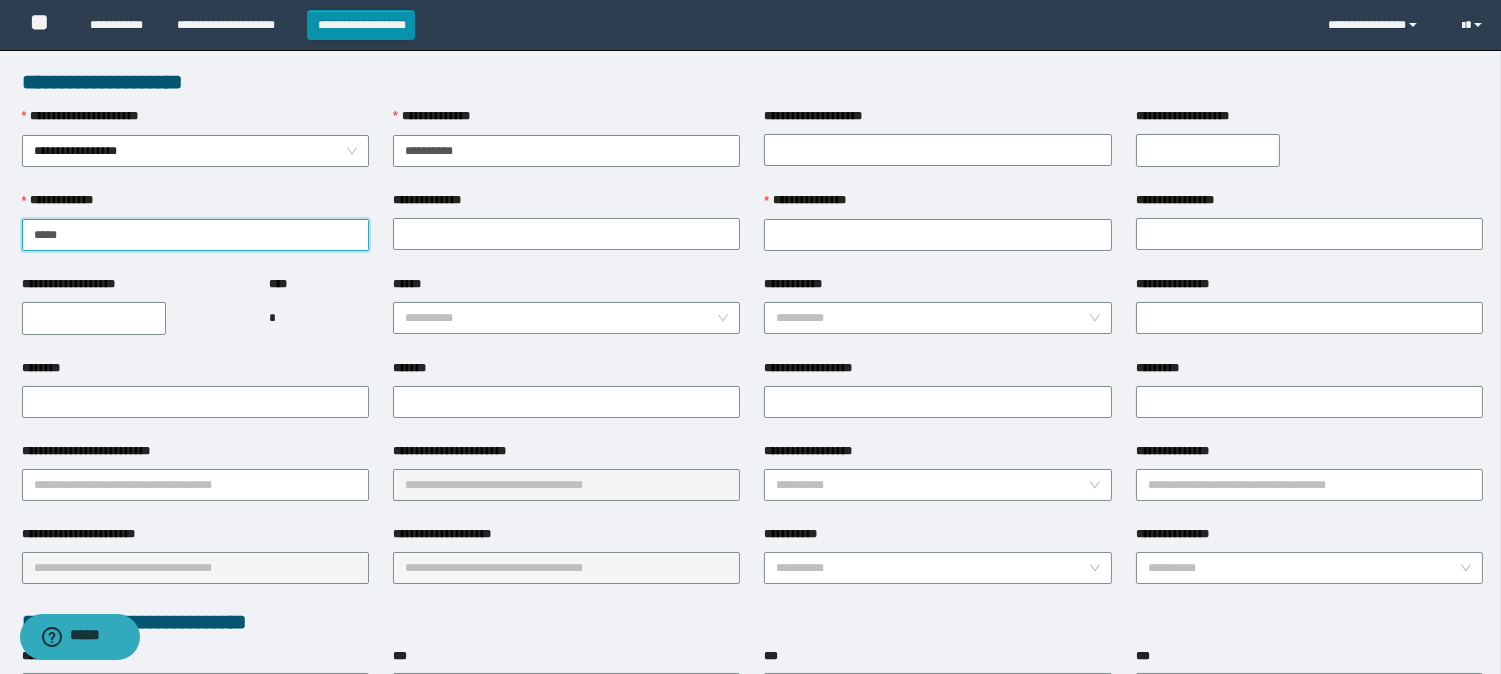 type on "****" 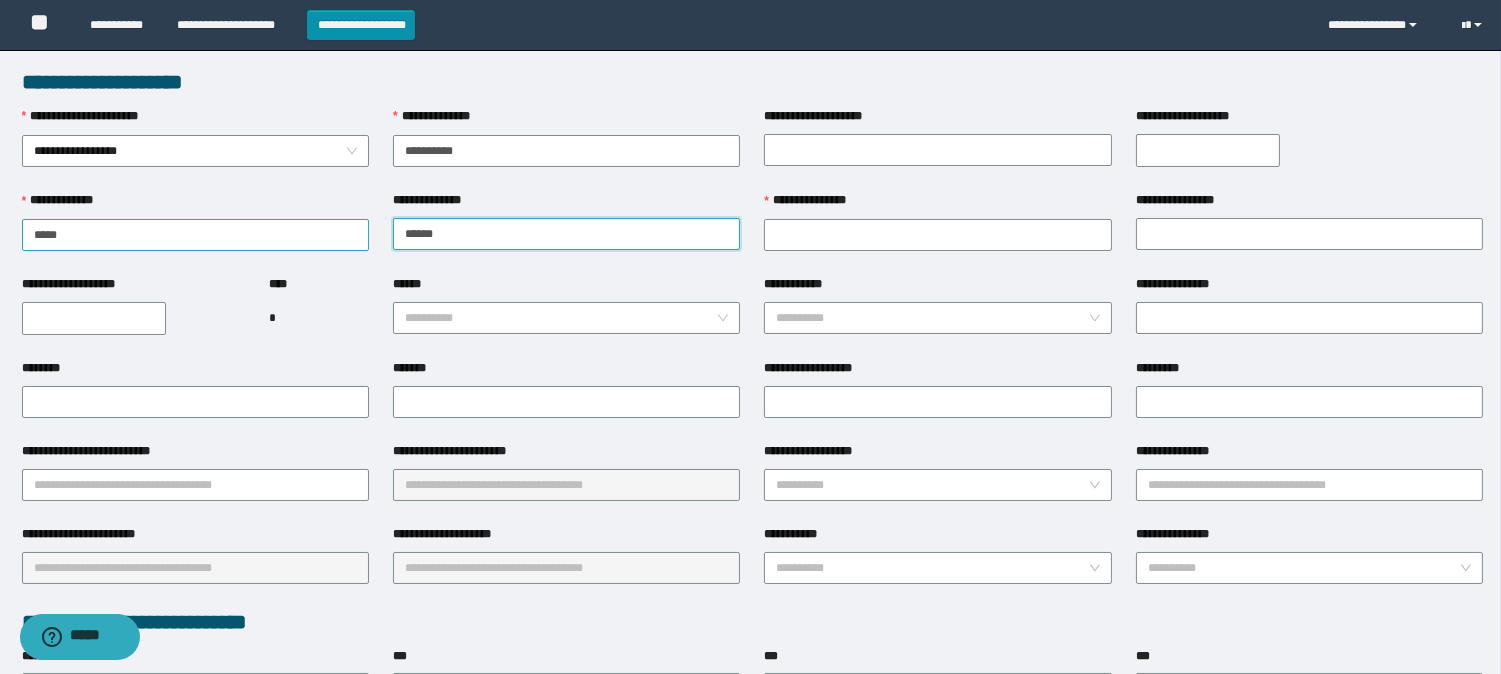 type on "******" 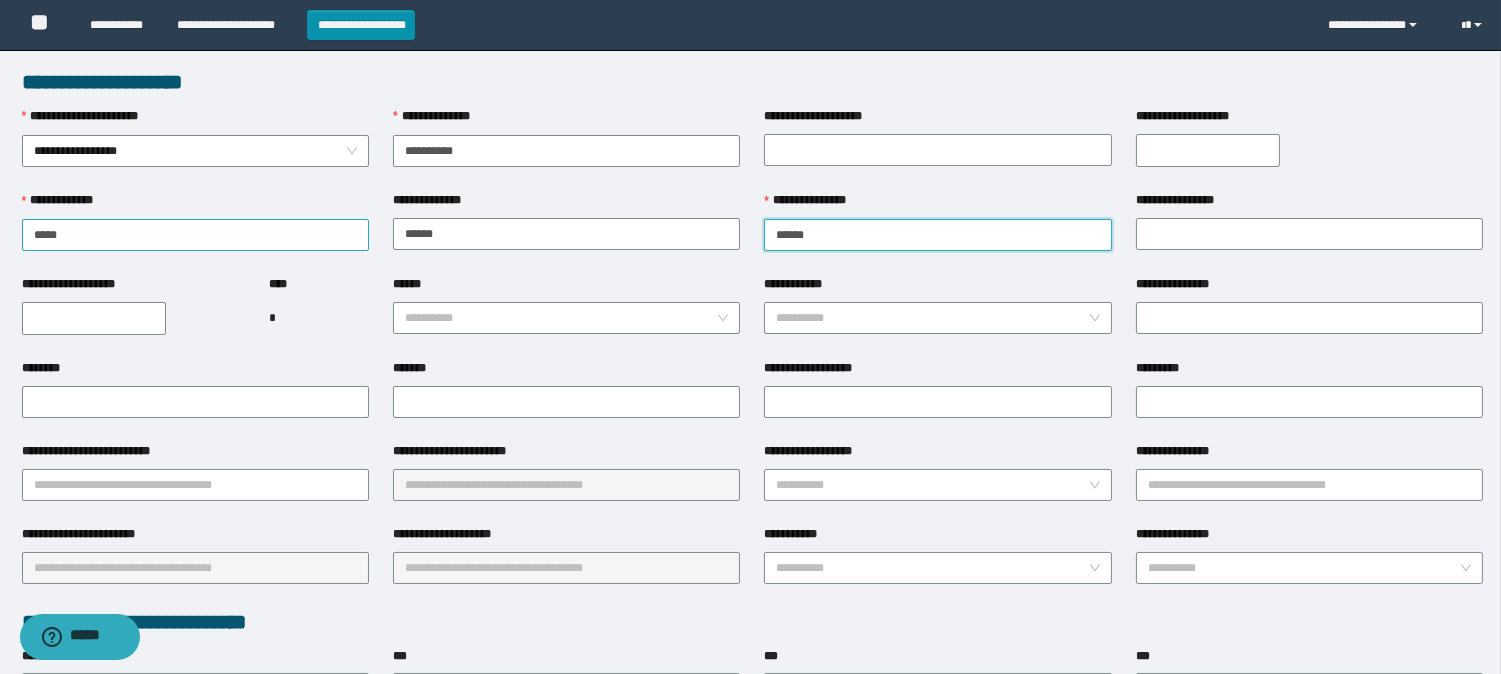 type on "******" 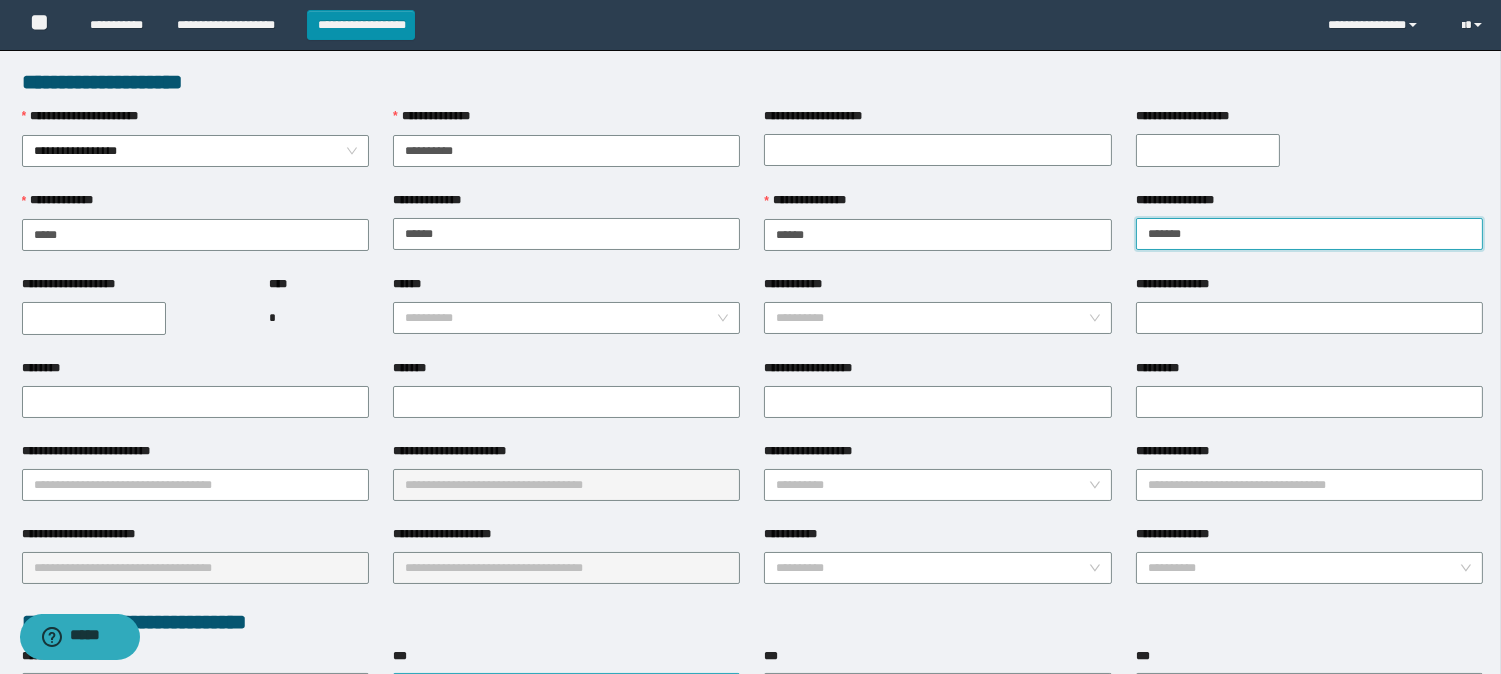 type on "*******" 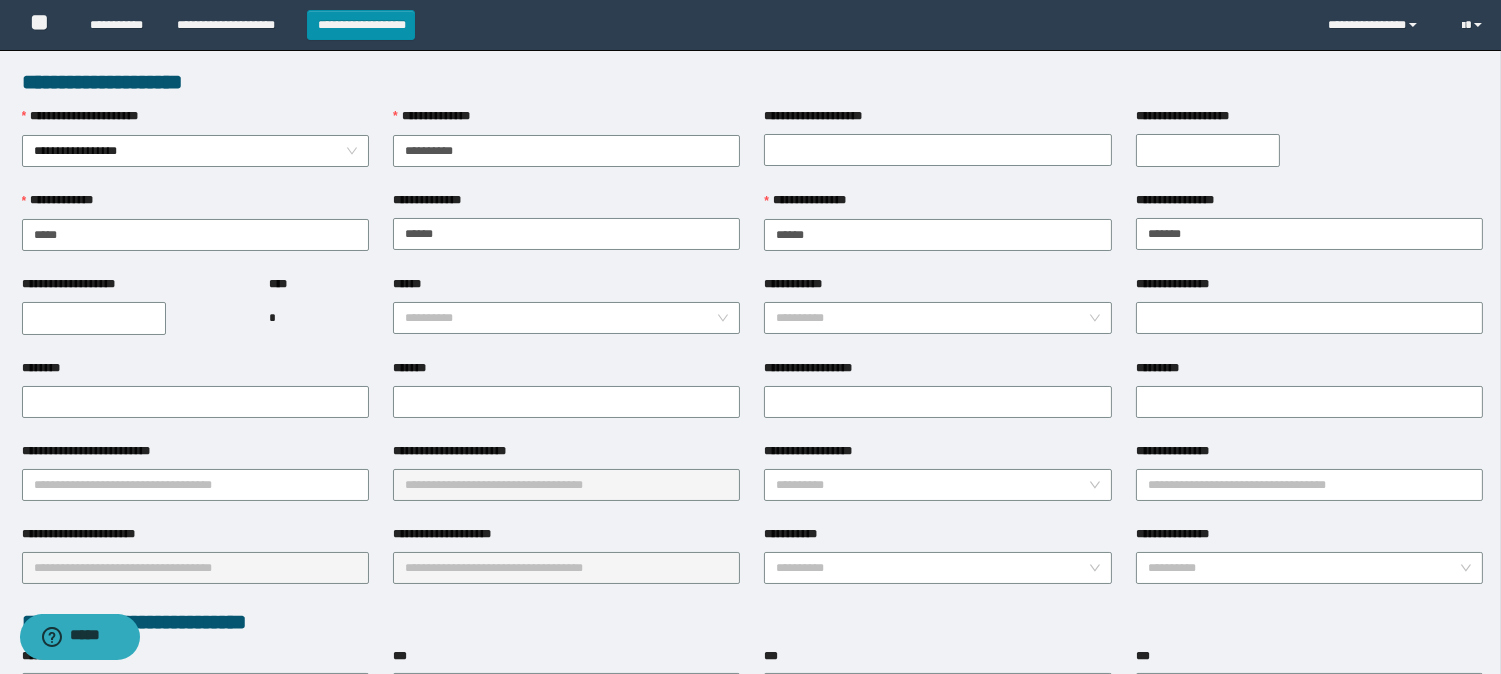 click on "**********" at bounding box center (94, 318) 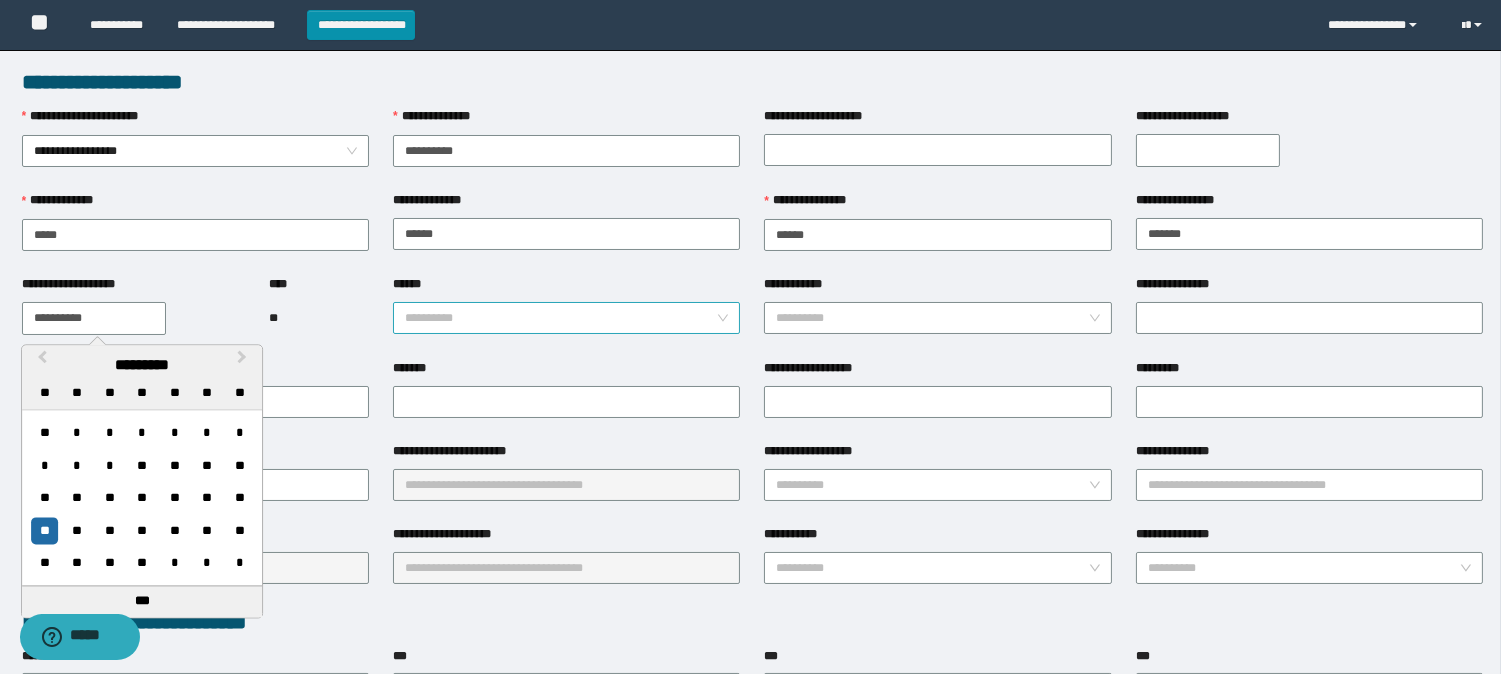 type on "**********" 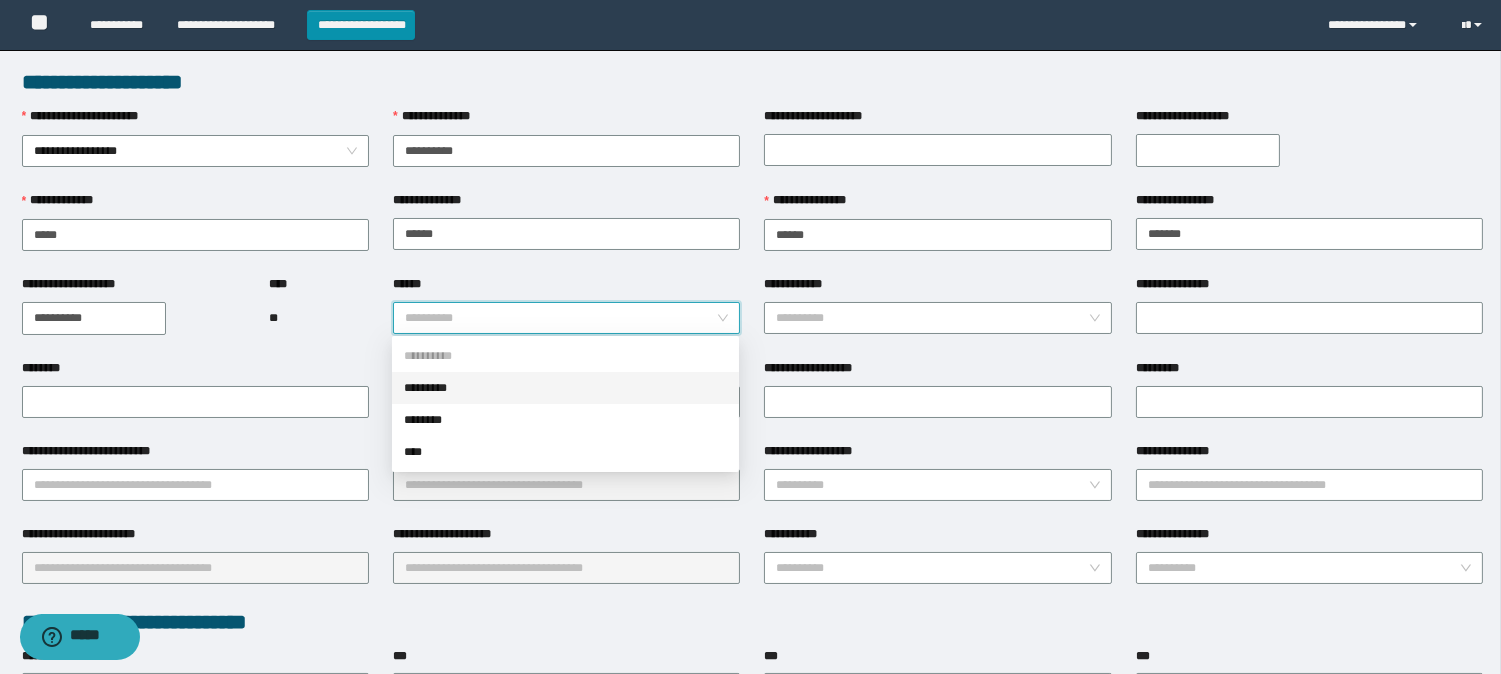 click on "*********" at bounding box center (565, 388) 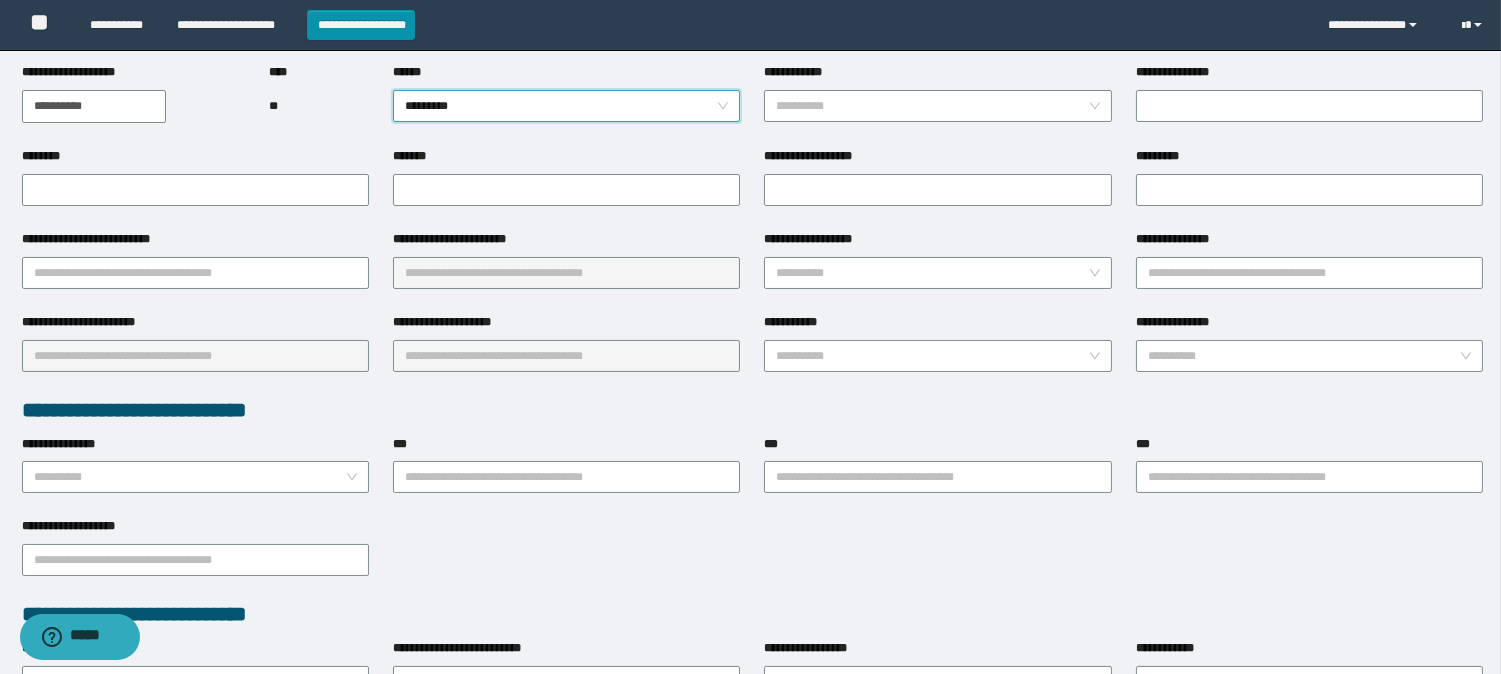 scroll, scrollTop: 222, scrollLeft: 0, axis: vertical 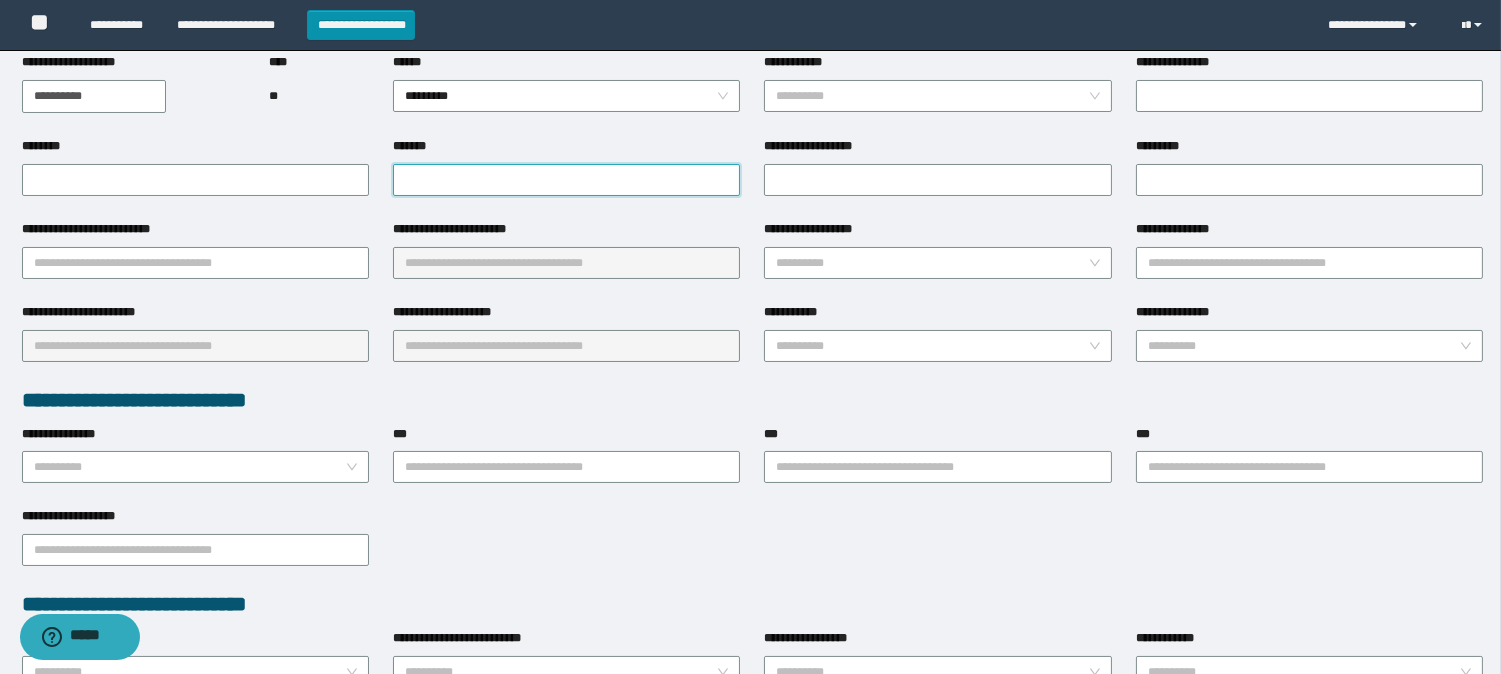 click on "*******" at bounding box center [566, 180] 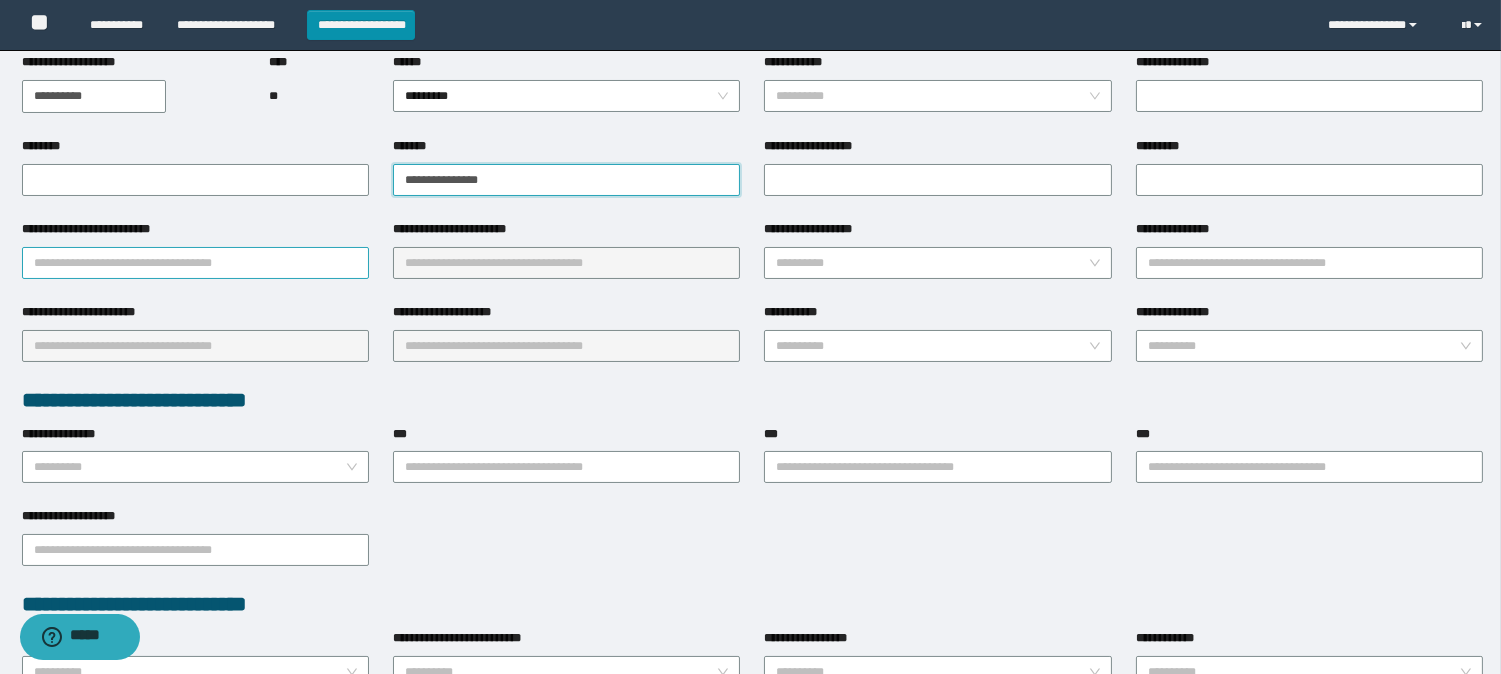 type on "**********" 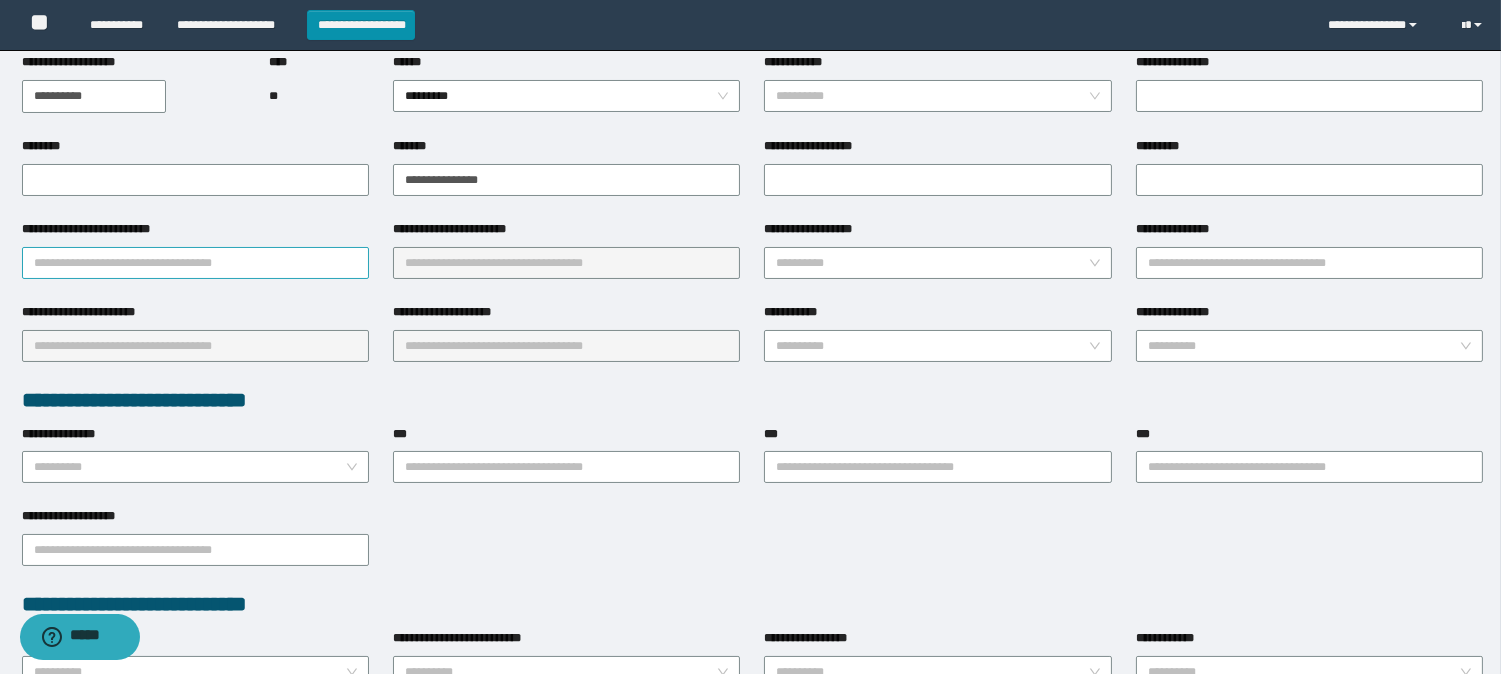click on "**********" at bounding box center (195, 263) 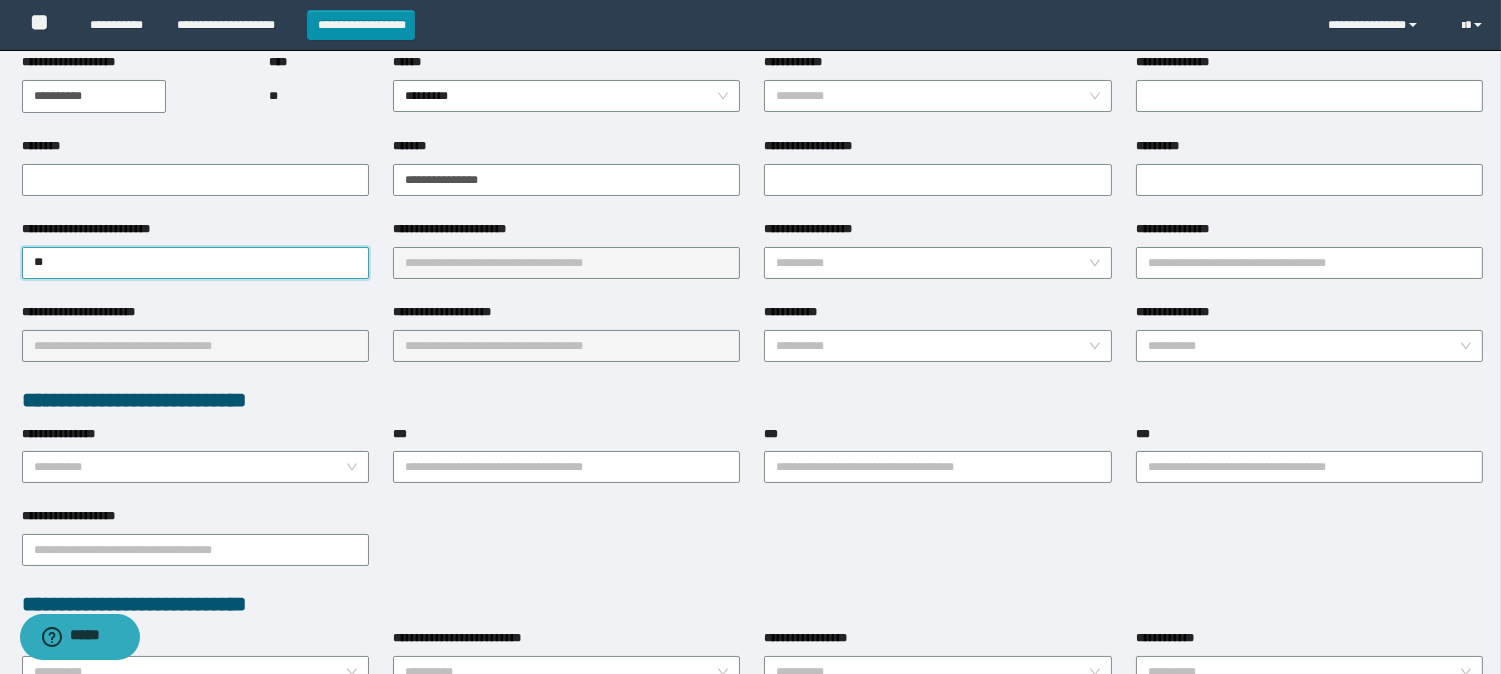 type on "***" 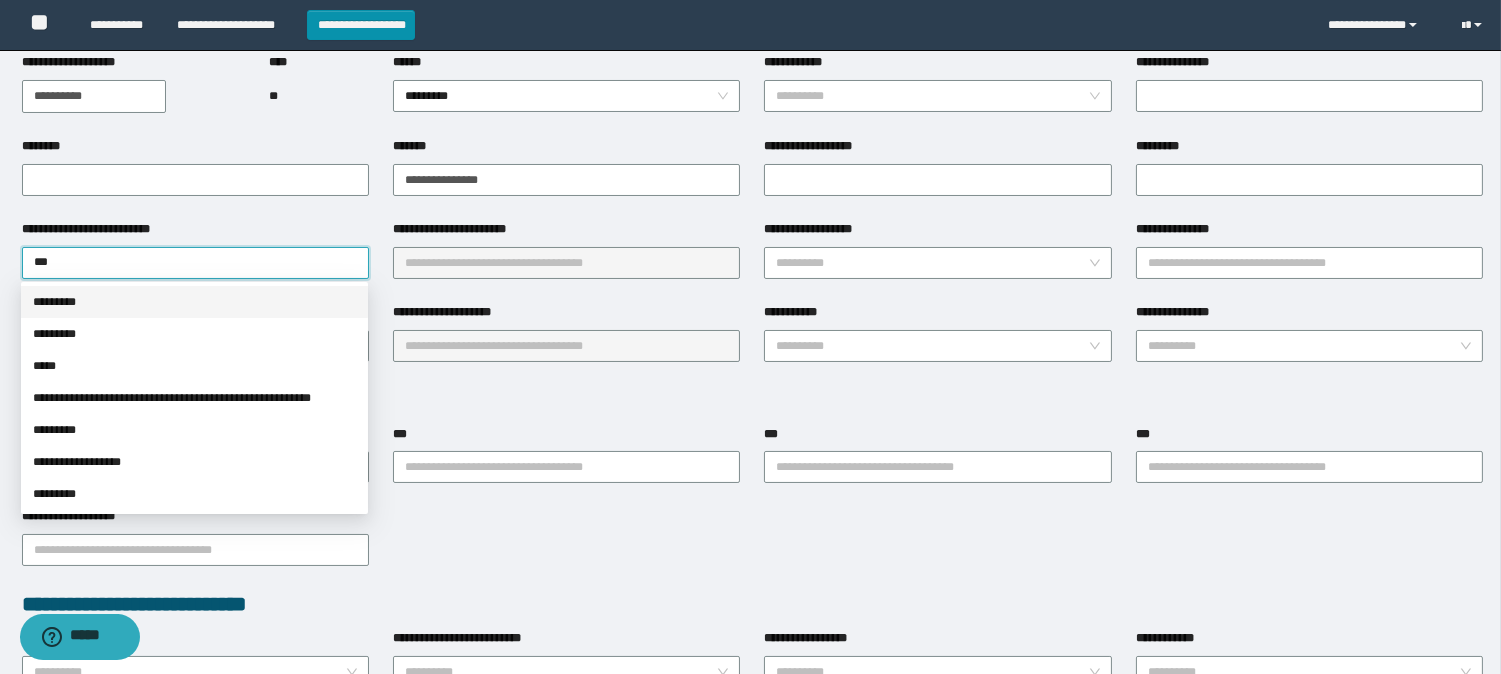 click on "*********" at bounding box center [194, 302] 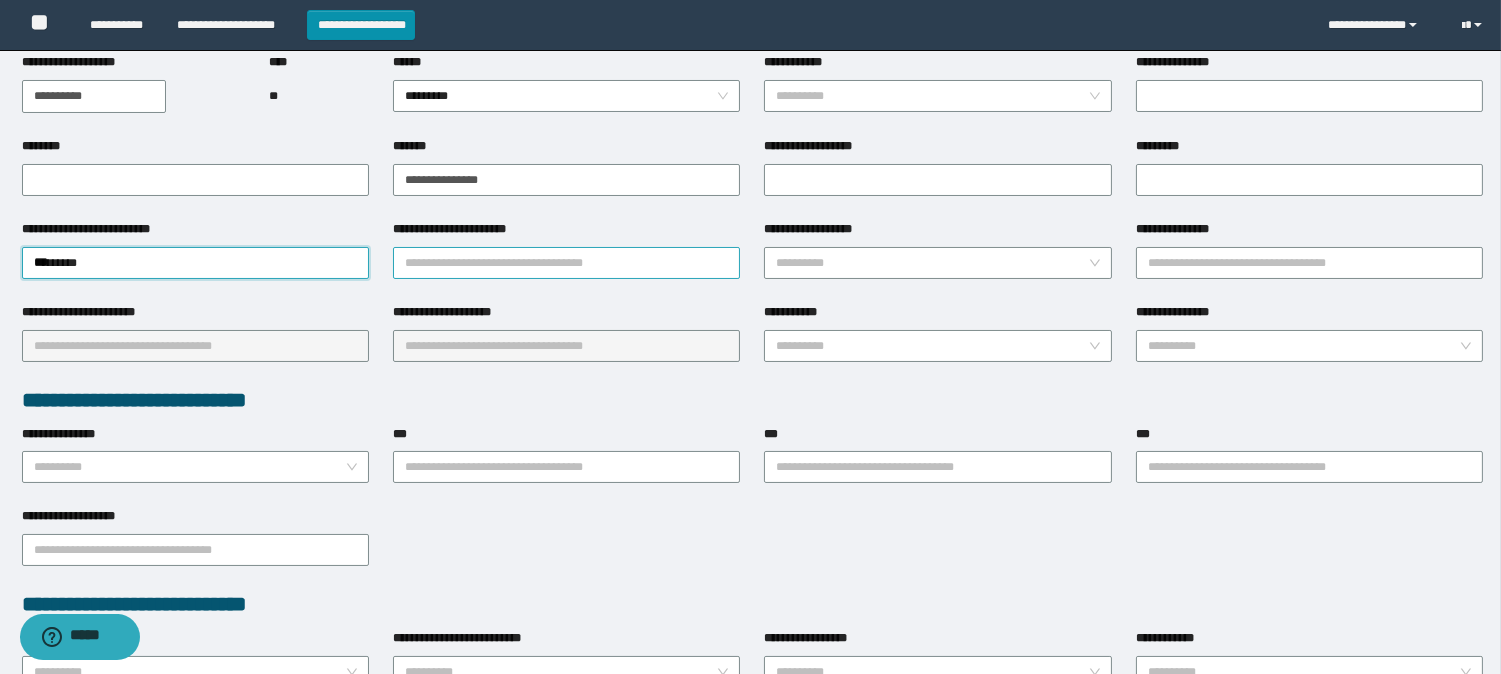 click on "**********" at bounding box center (566, 263) 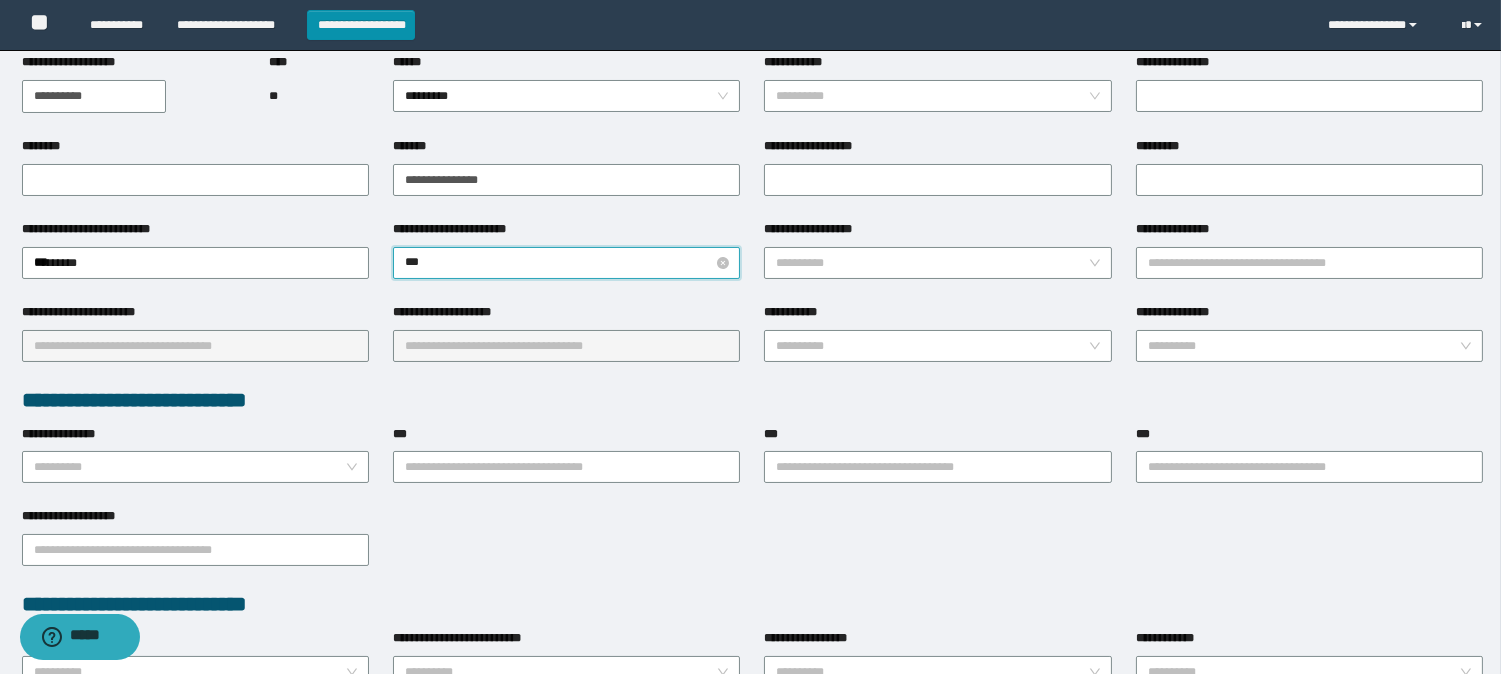 type on "****" 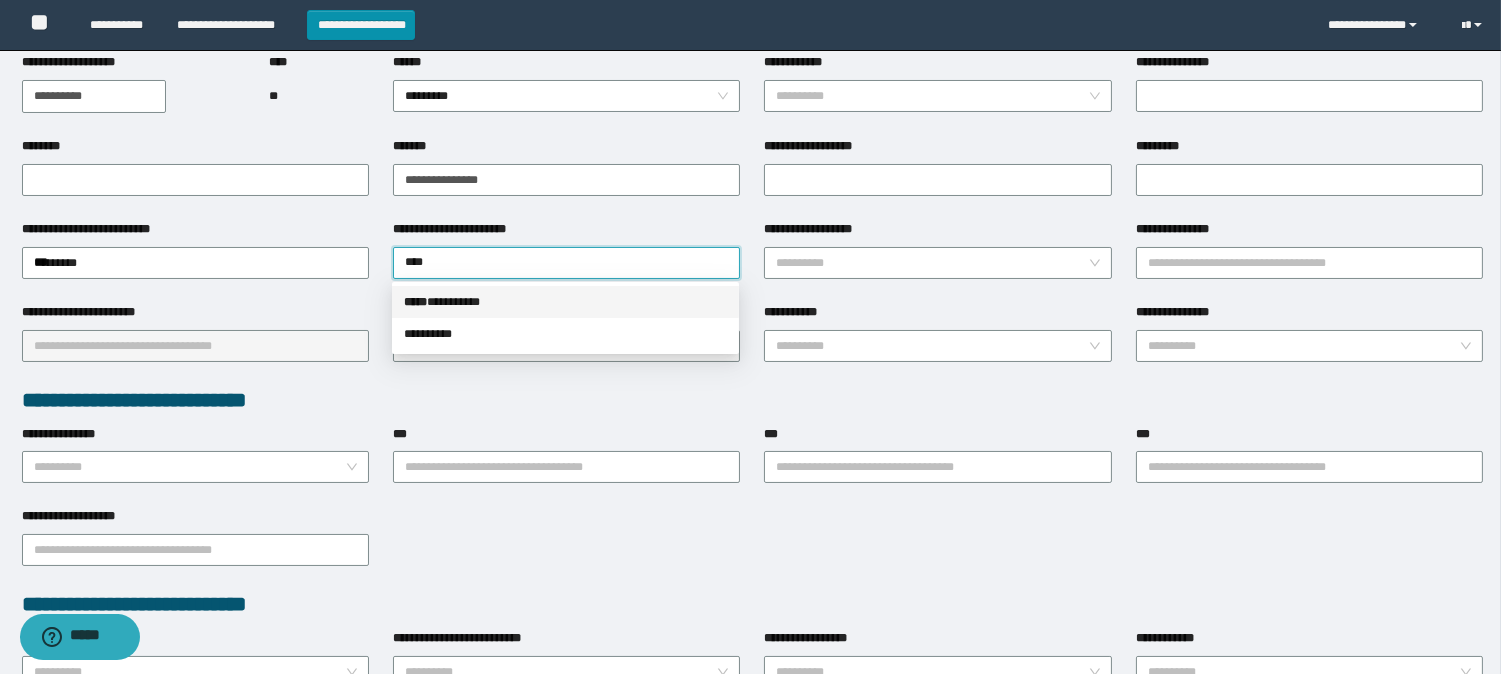 click on "***** * ********" at bounding box center [565, 302] 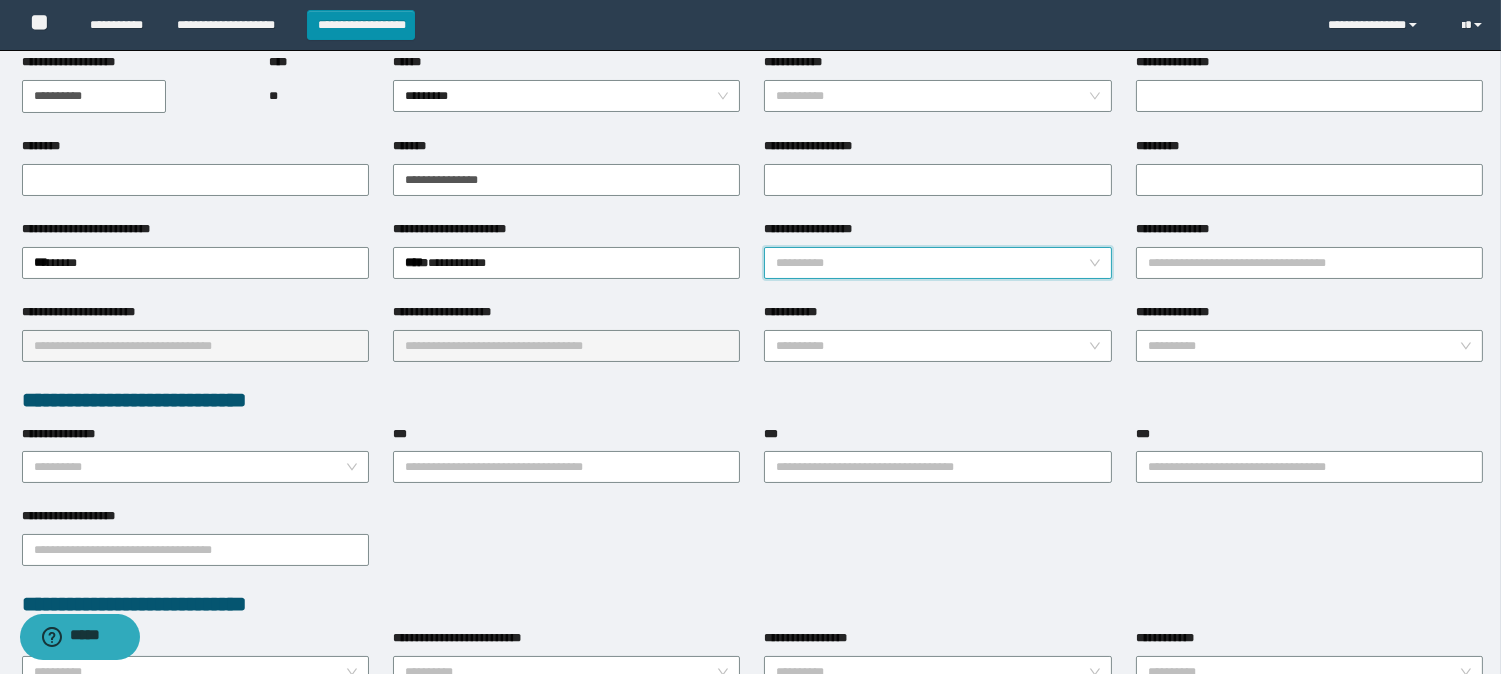 click on "**********" at bounding box center (931, 263) 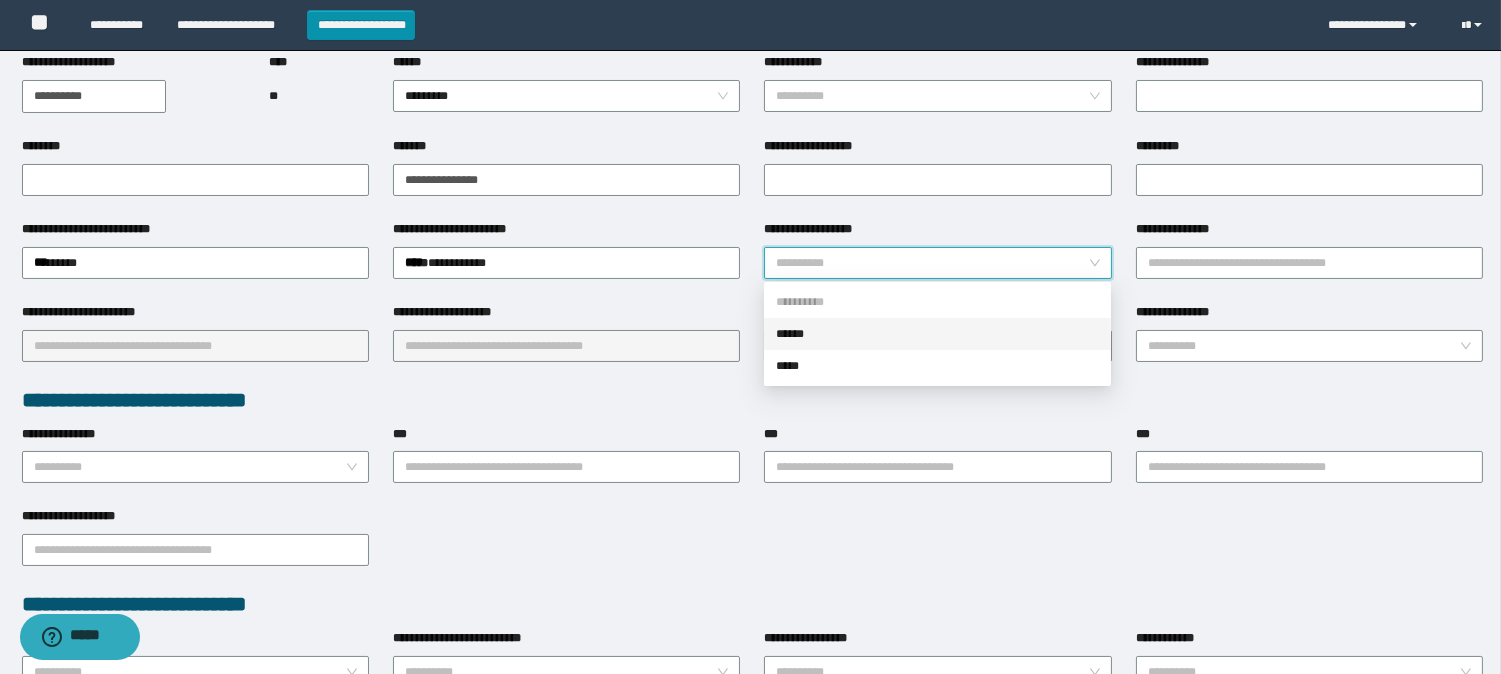 click on "******" at bounding box center (937, 334) 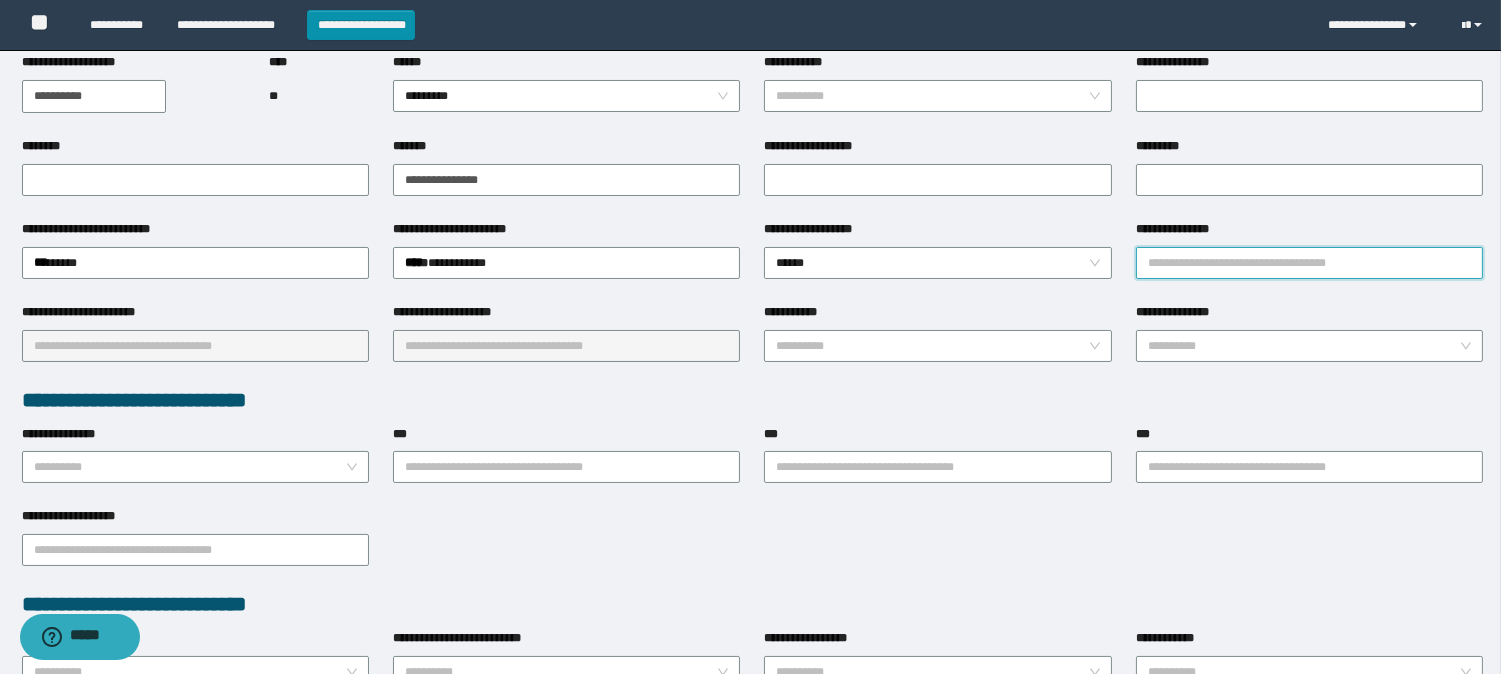 click on "**********" at bounding box center [1309, 263] 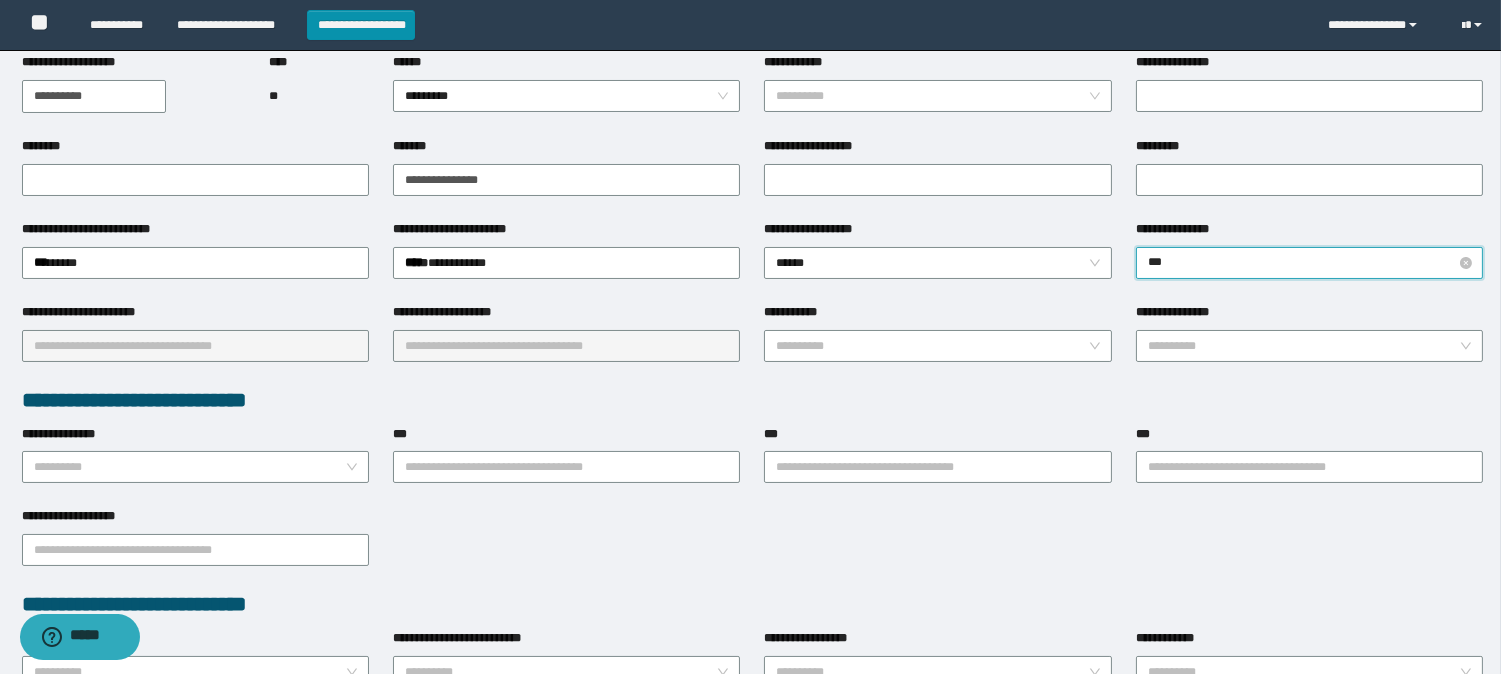 type on "****" 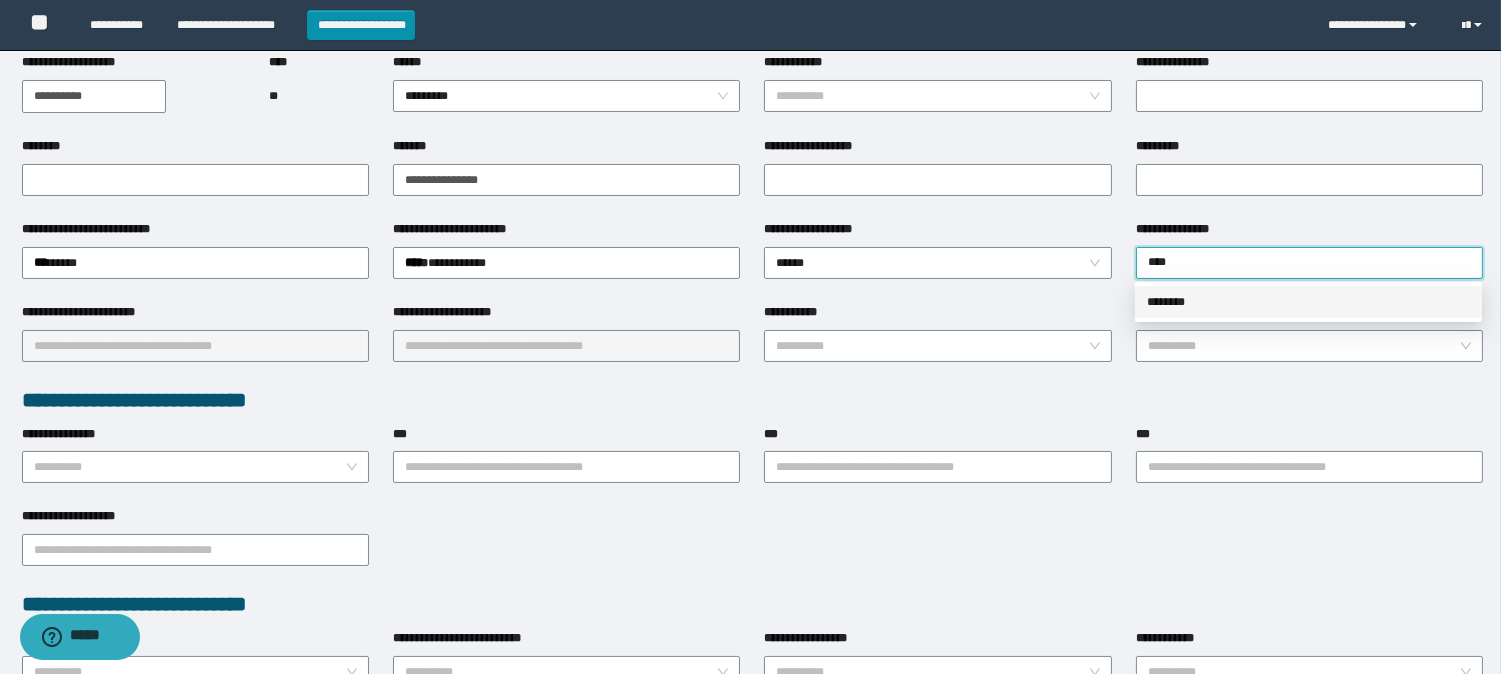 drag, startPoint x: 1208, startPoint y: 300, endPoint x: 621, endPoint y: 327, distance: 587.6206 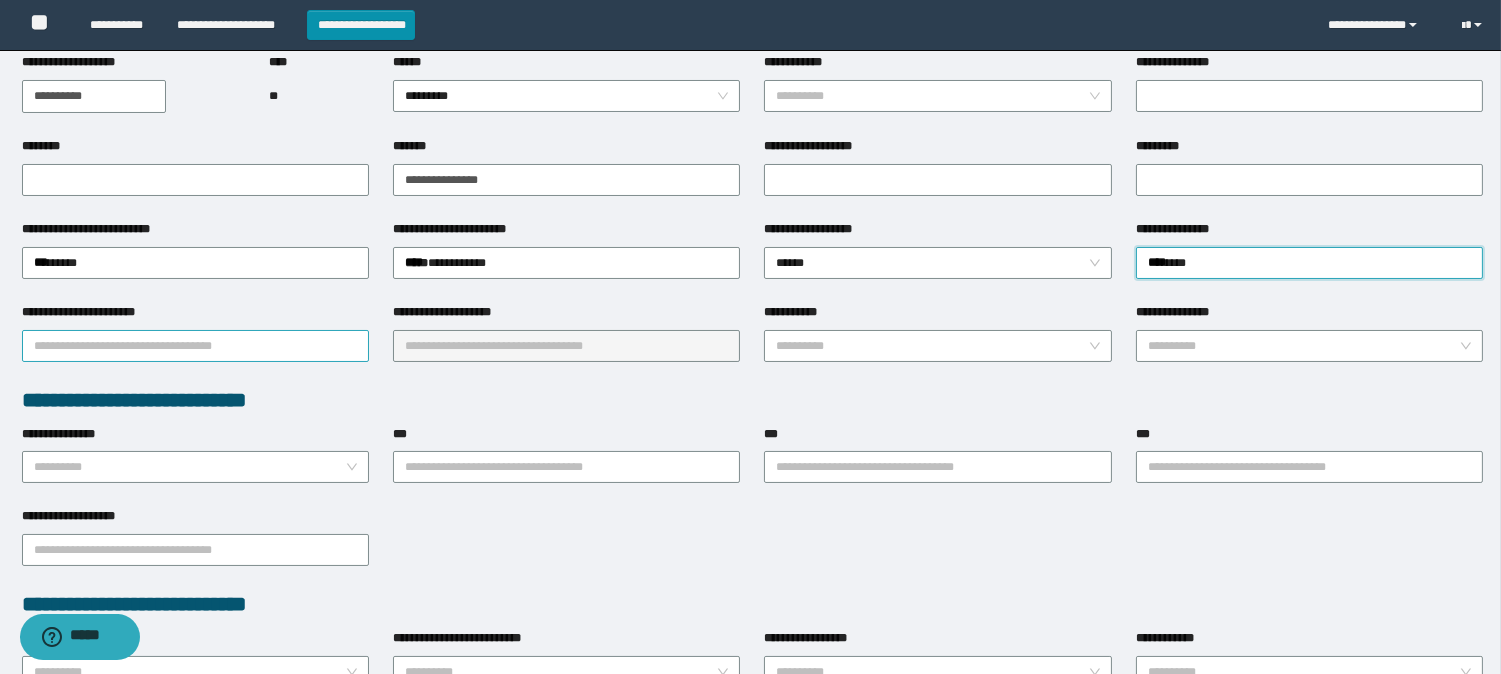 click on "**********" at bounding box center (195, 346) 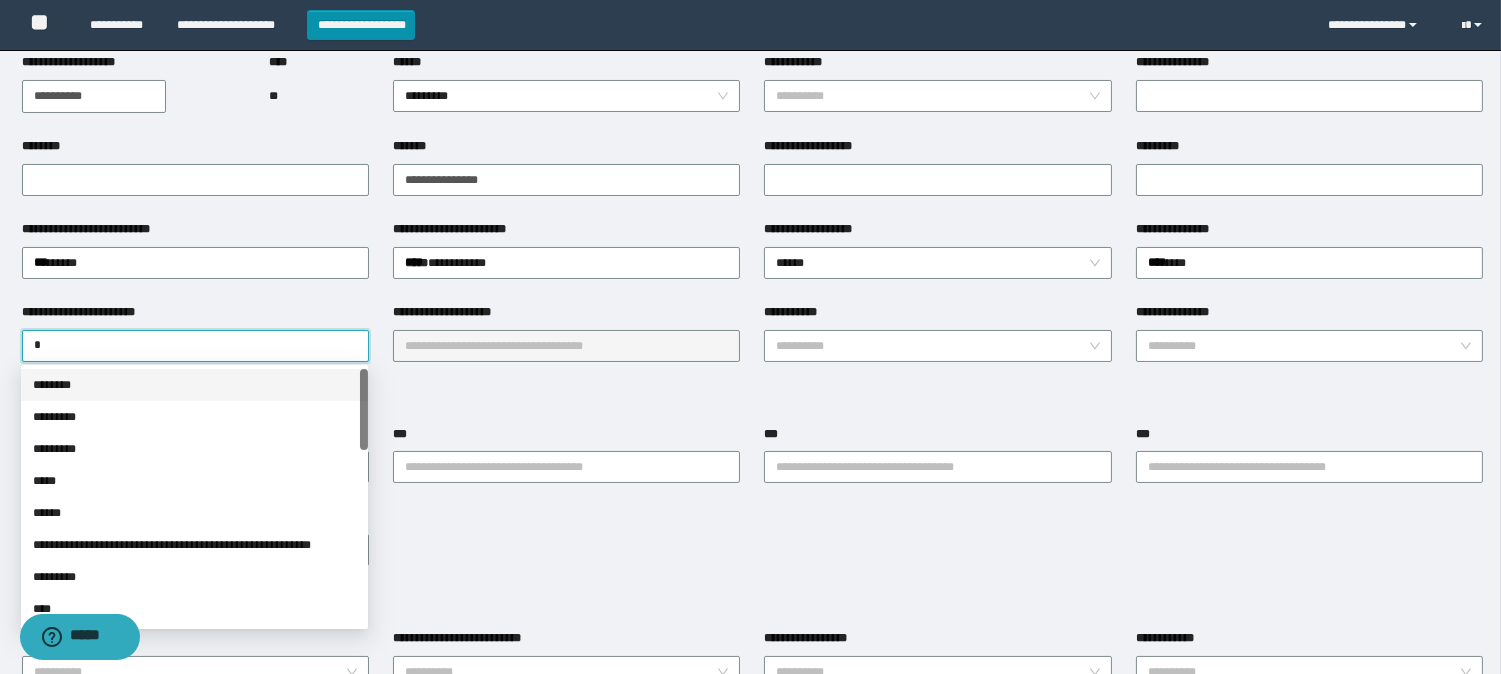 type on "**" 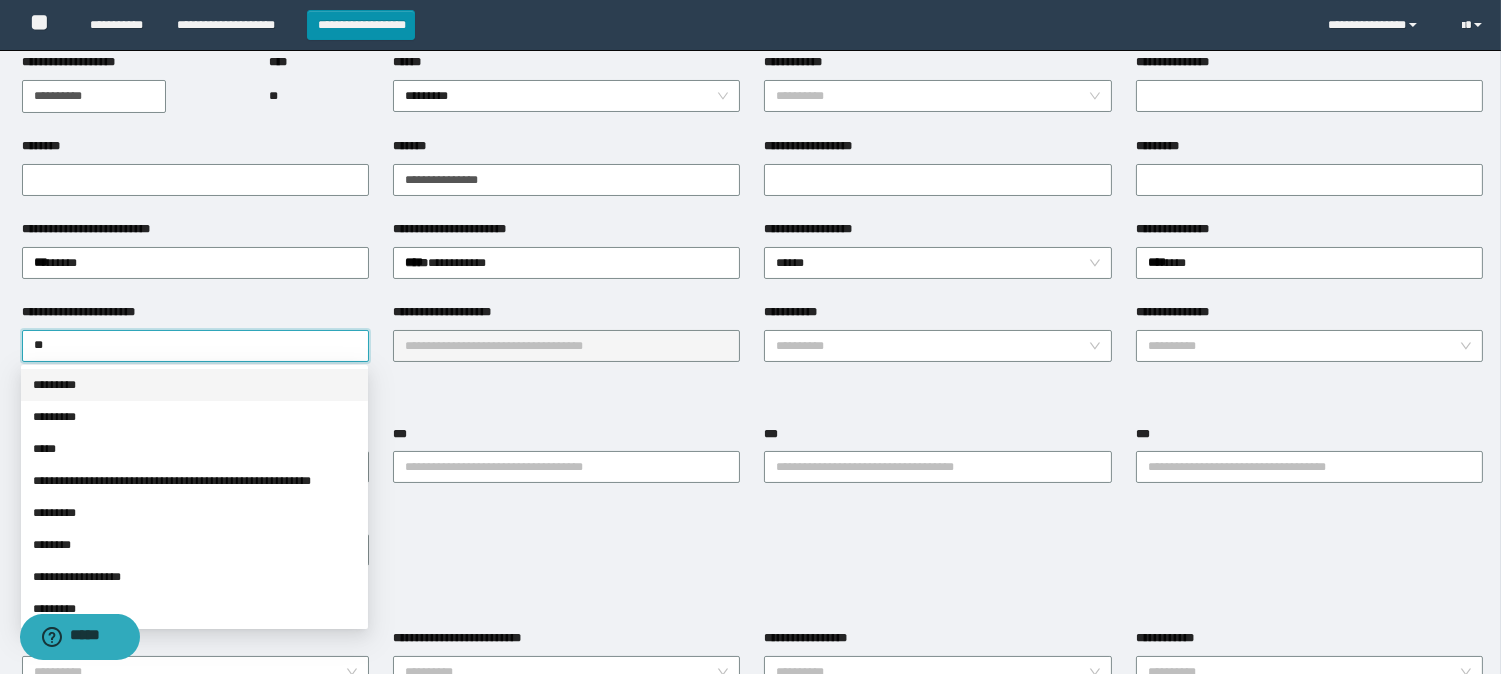 drag, startPoint x: 102, startPoint y: 388, endPoint x: 390, endPoint y: 382, distance: 288.0625 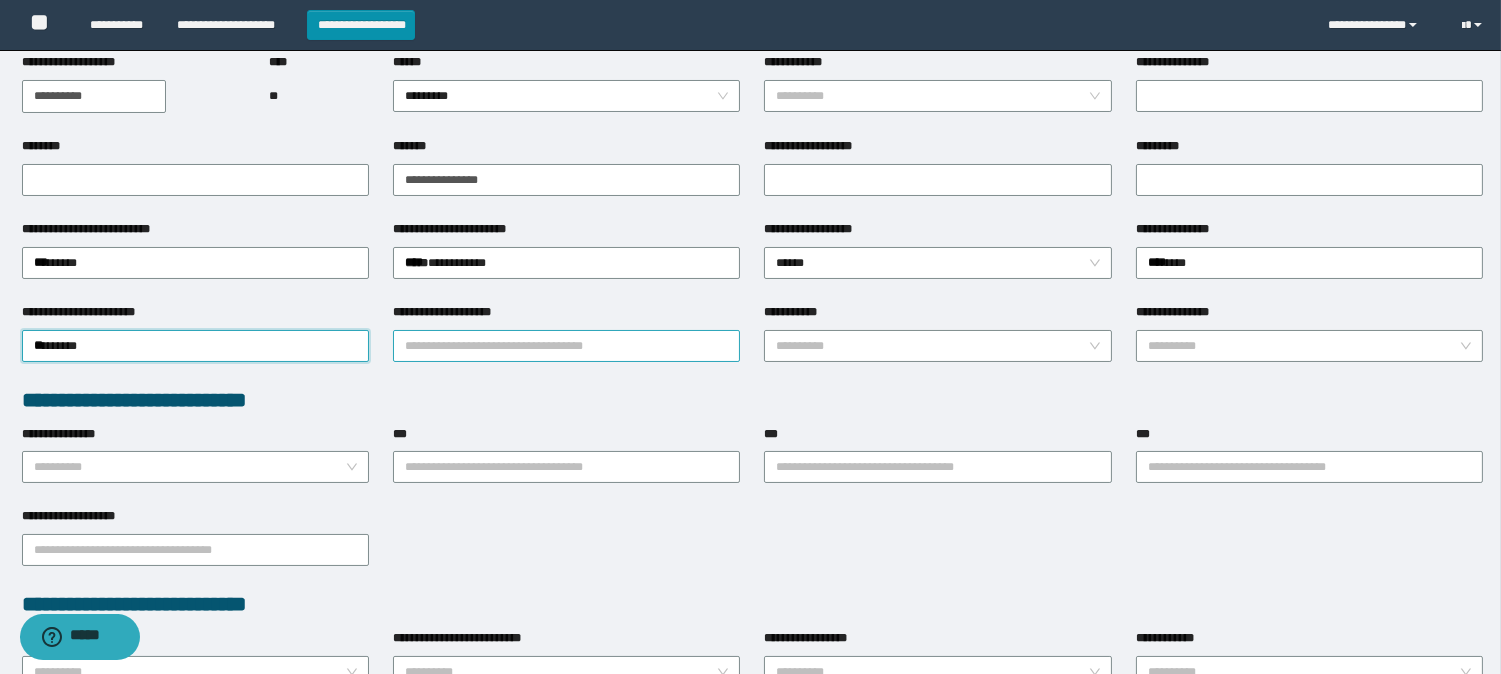 click on "**********" at bounding box center (566, 346) 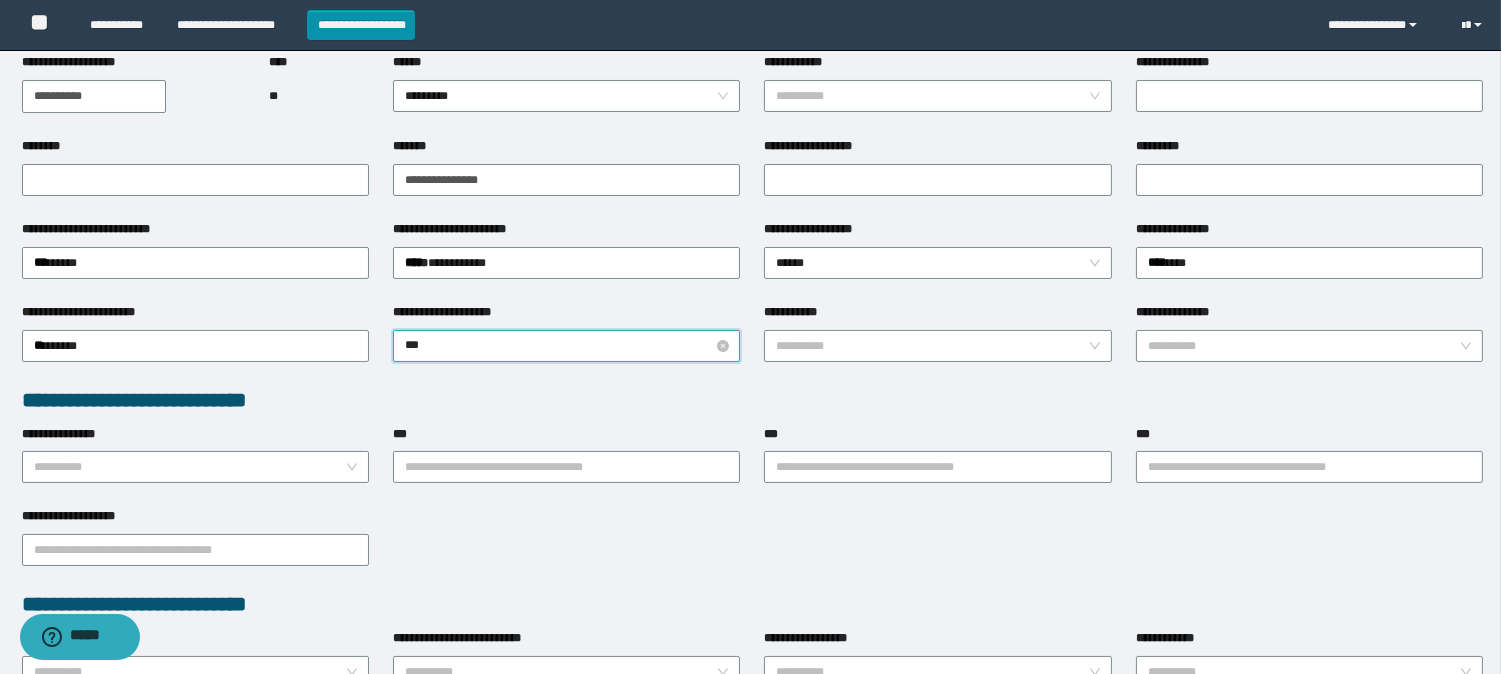 type on "****" 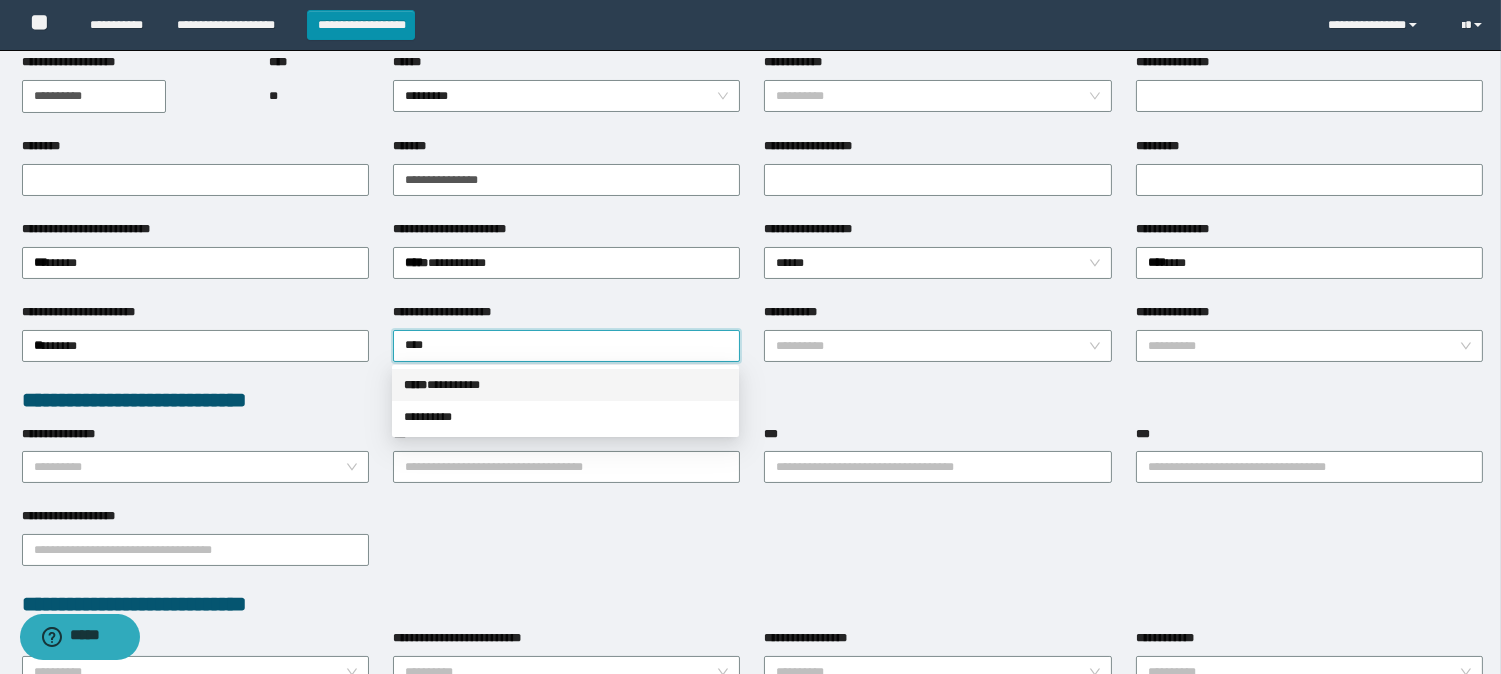 click on "***** * ********" at bounding box center [565, 385] 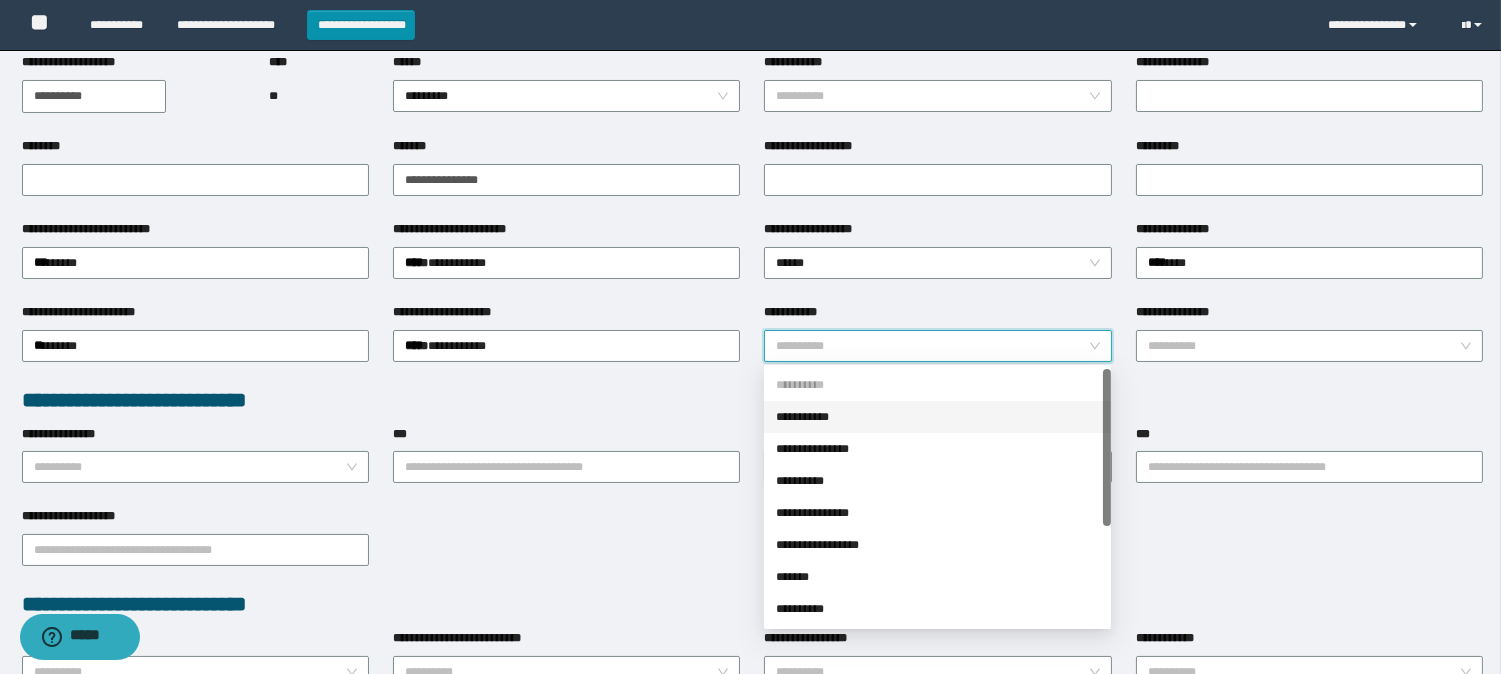 click on "**********" at bounding box center [931, 346] 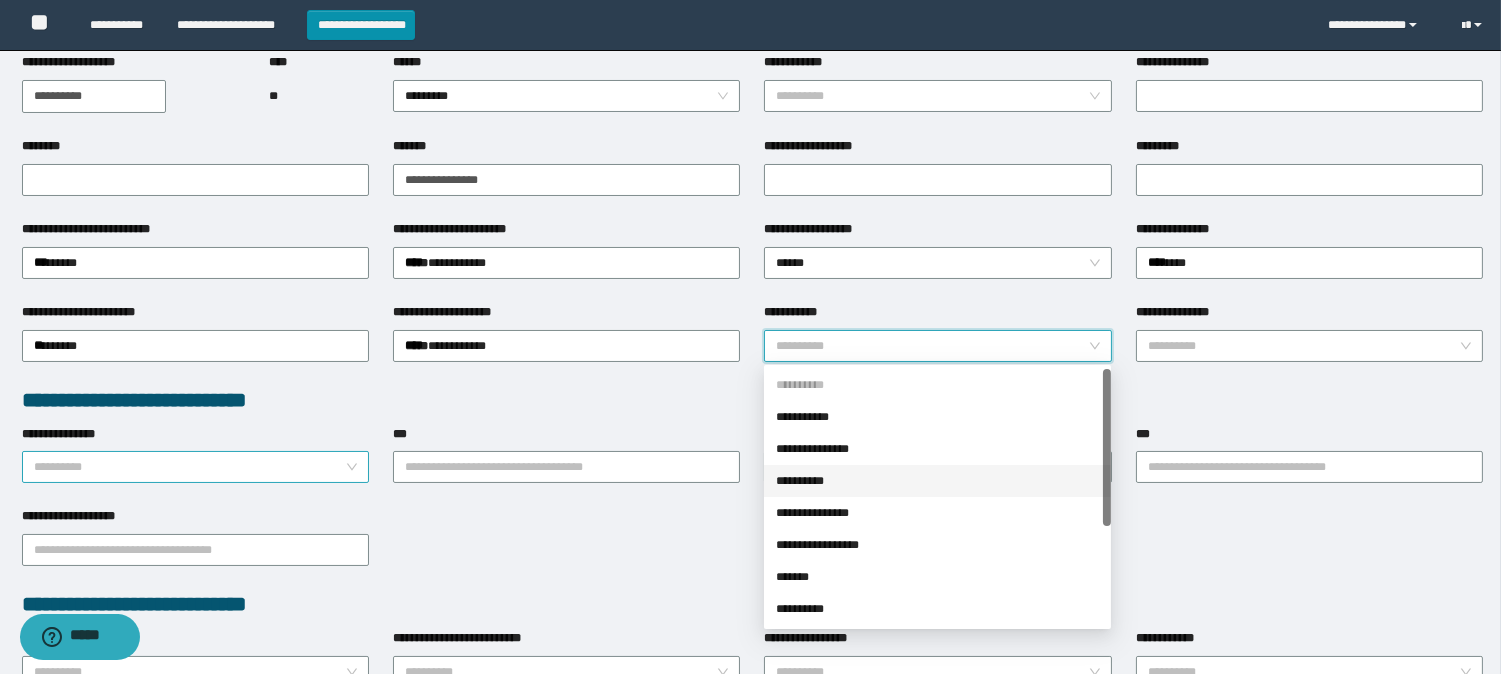 click on "**********" at bounding box center [189, 467] 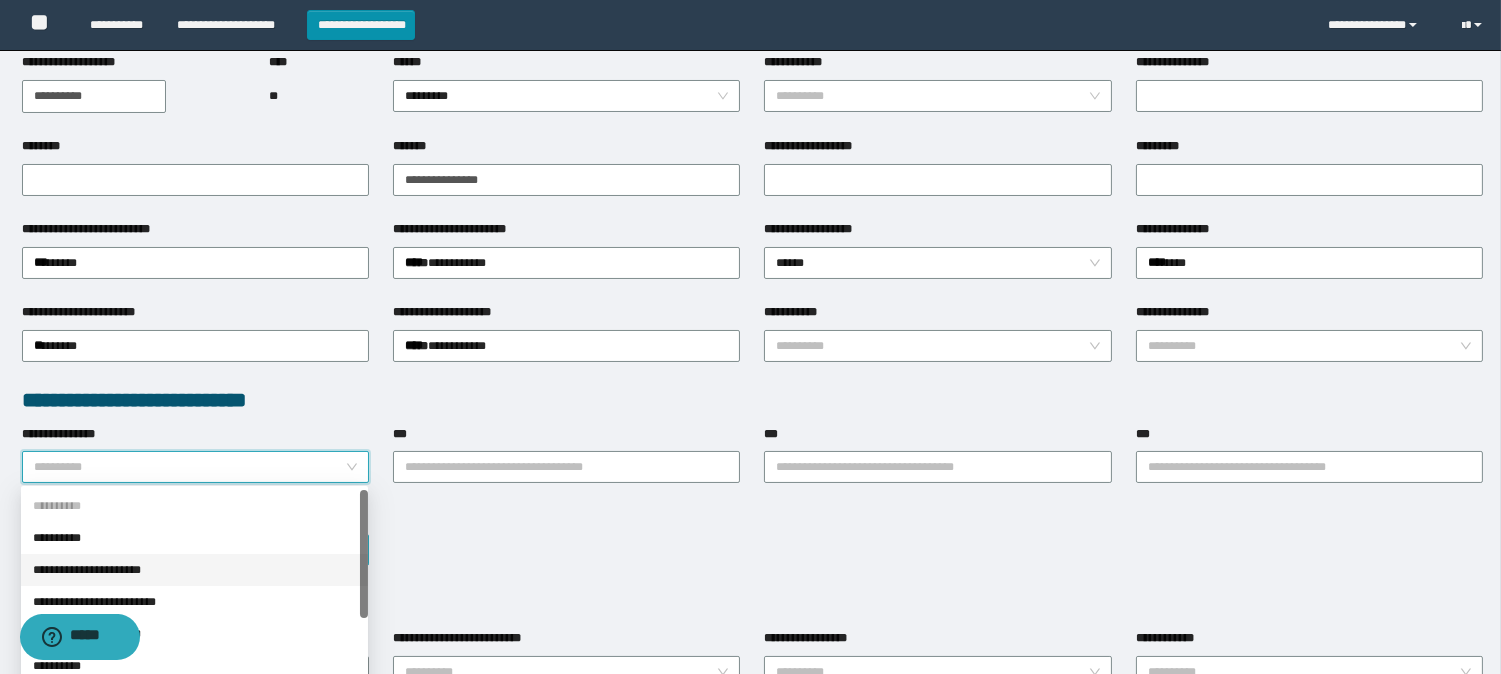 drag, startPoint x: 133, startPoint y: 566, endPoint x: 302, endPoint y: 565, distance: 169.00296 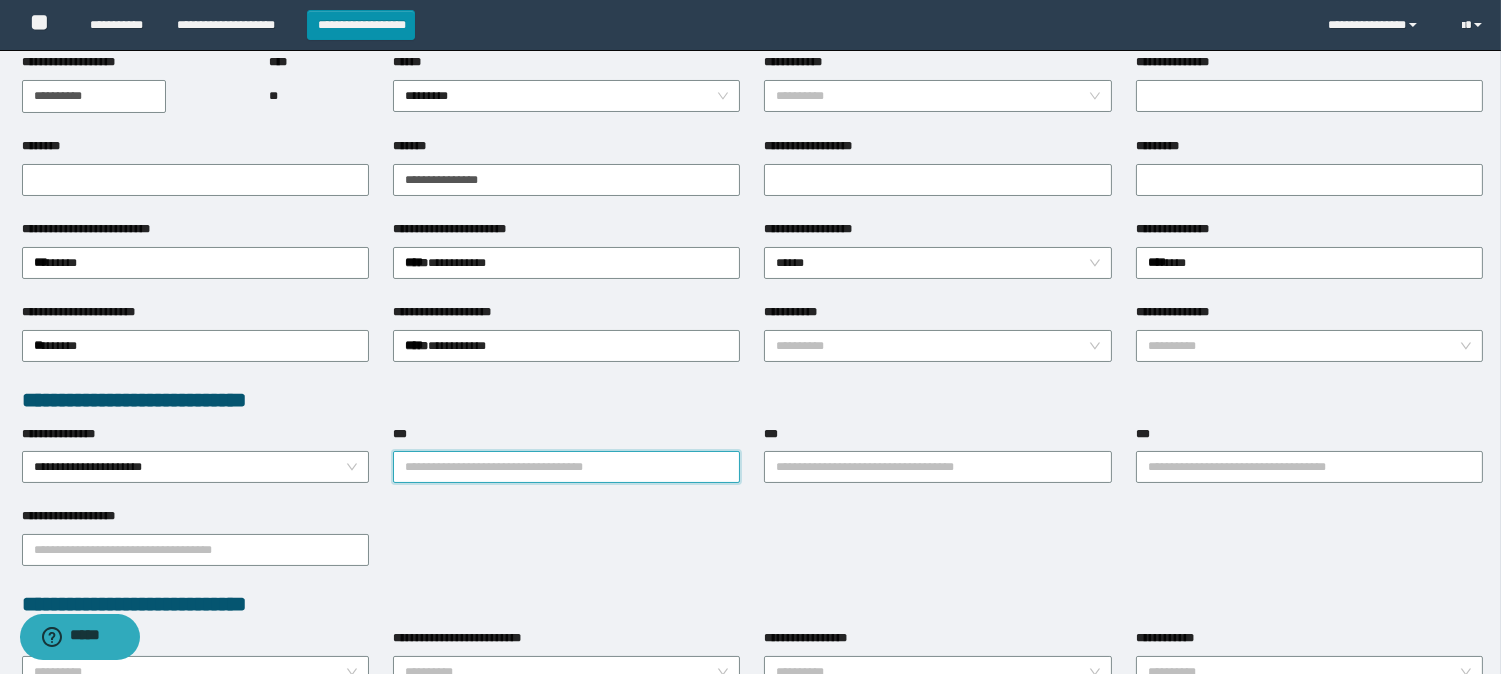 click on "***" at bounding box center [566, 467] 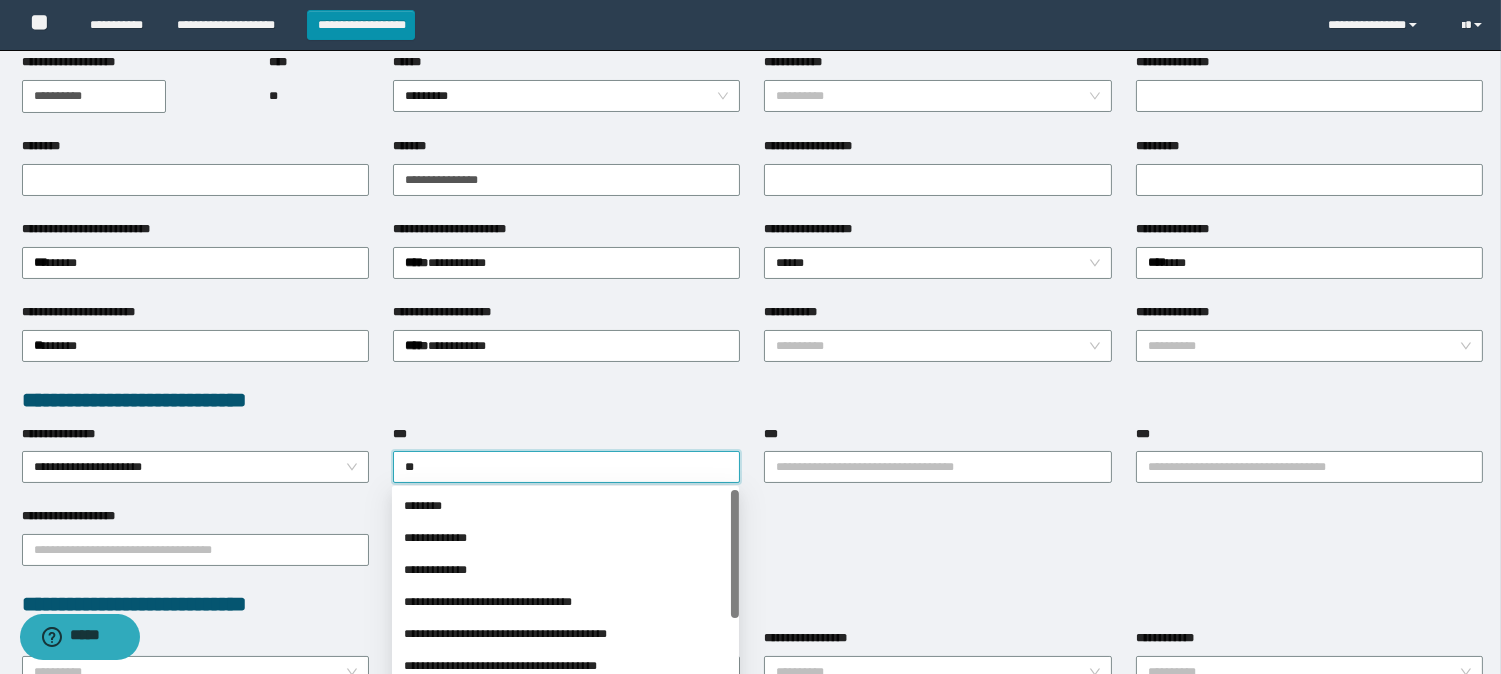 type on "***" 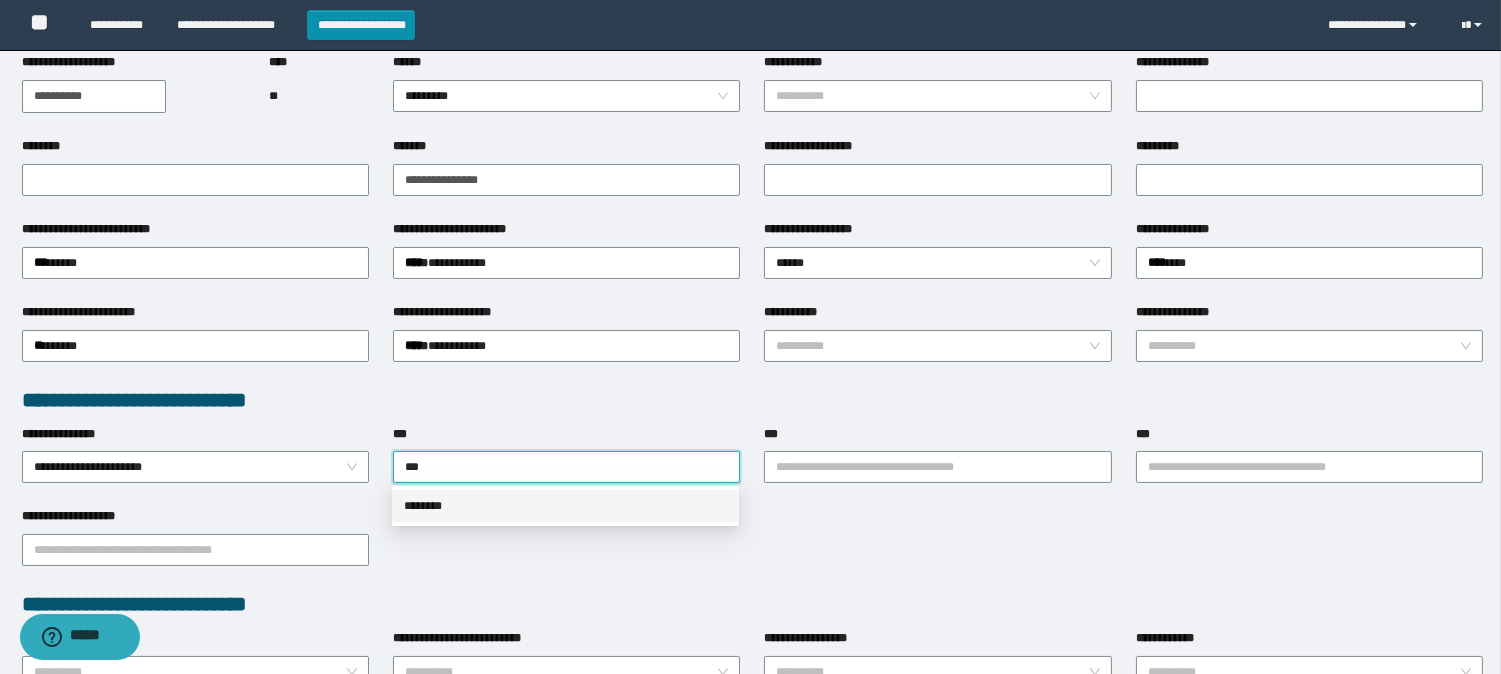 click on "********" at bounding box center [565, 506] 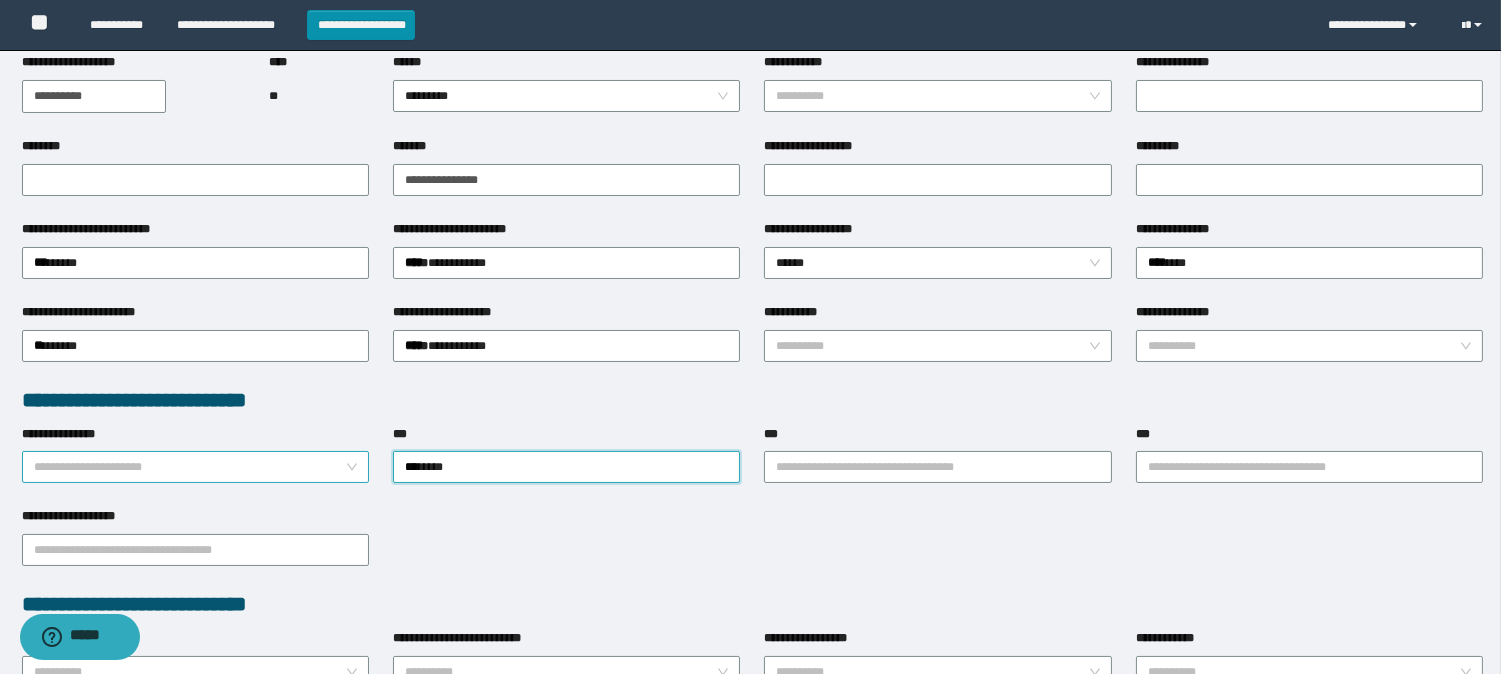 click on "**********" at bounding box center (195, 467) 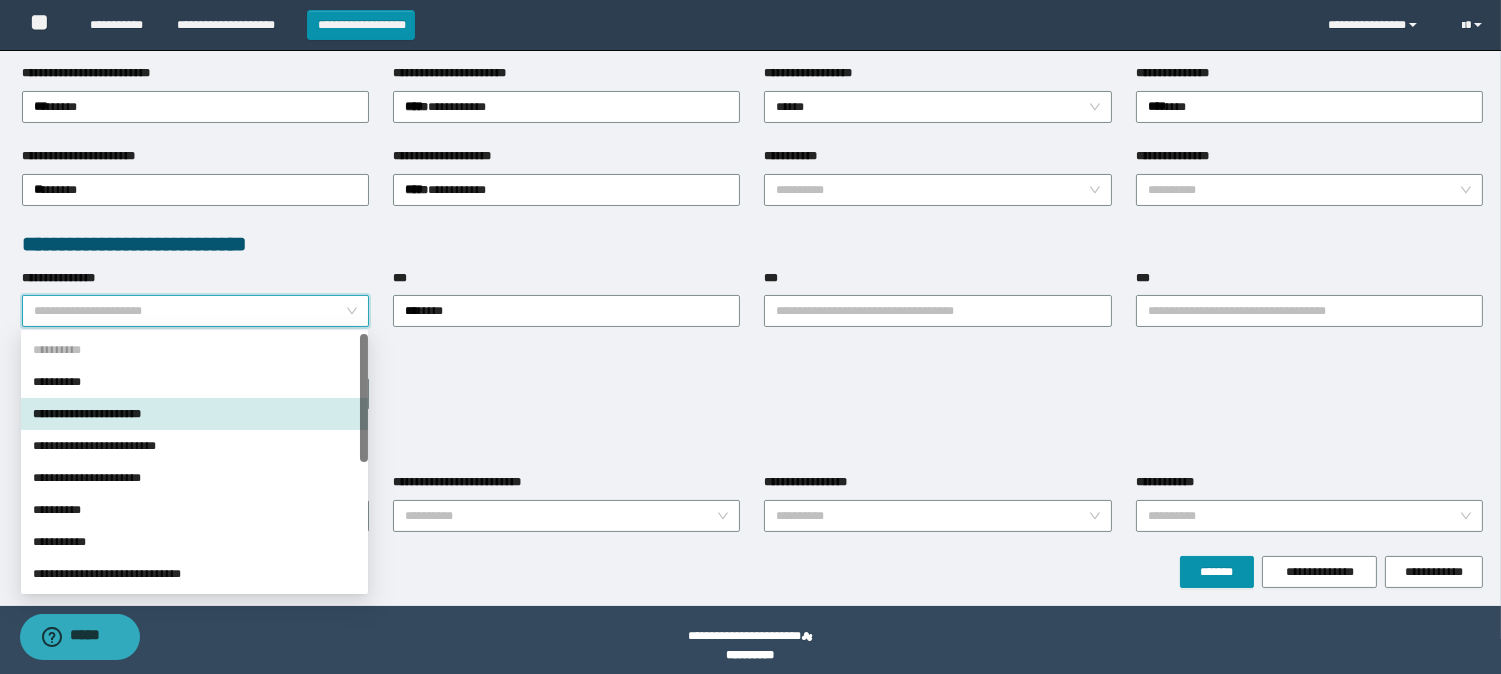 scroll, scrollTop: 387, scrollLeft: 0, axis: vertical 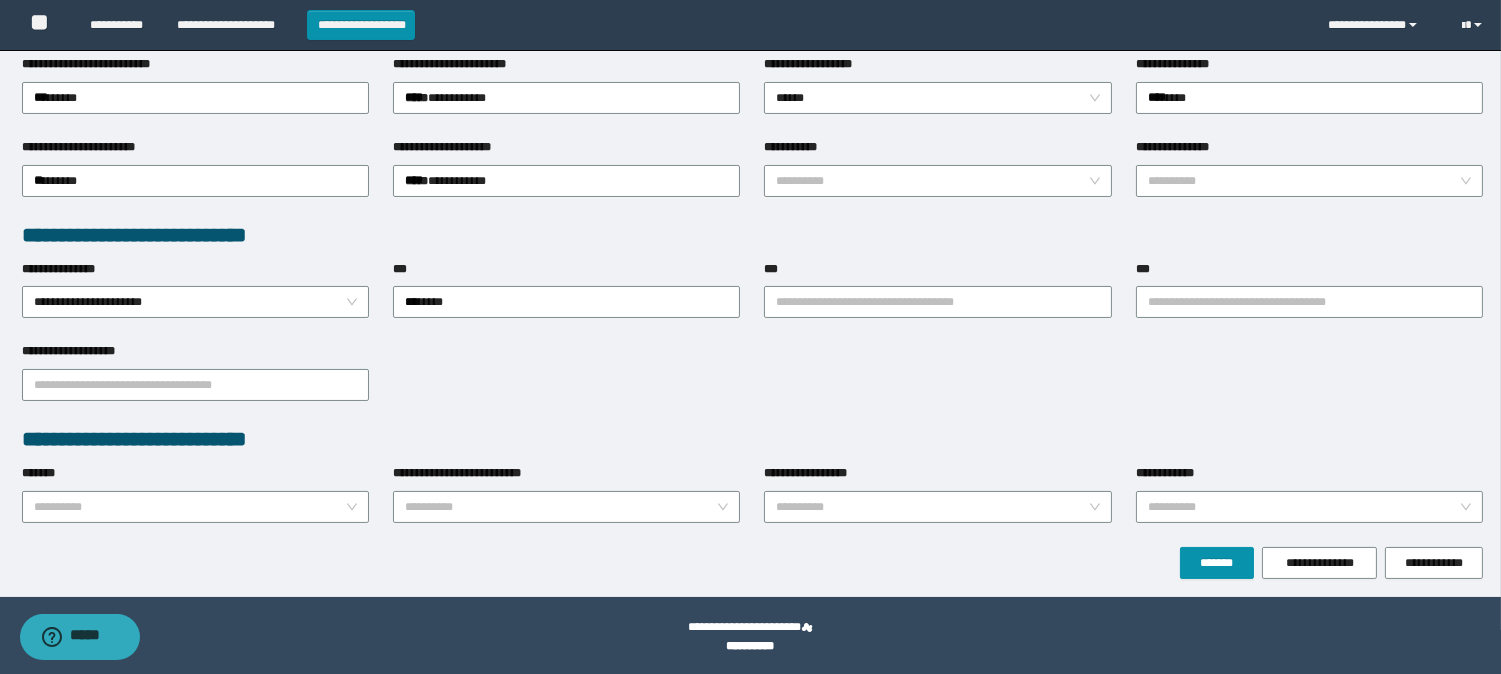 click on "**********" at bounding box center (753, 383) 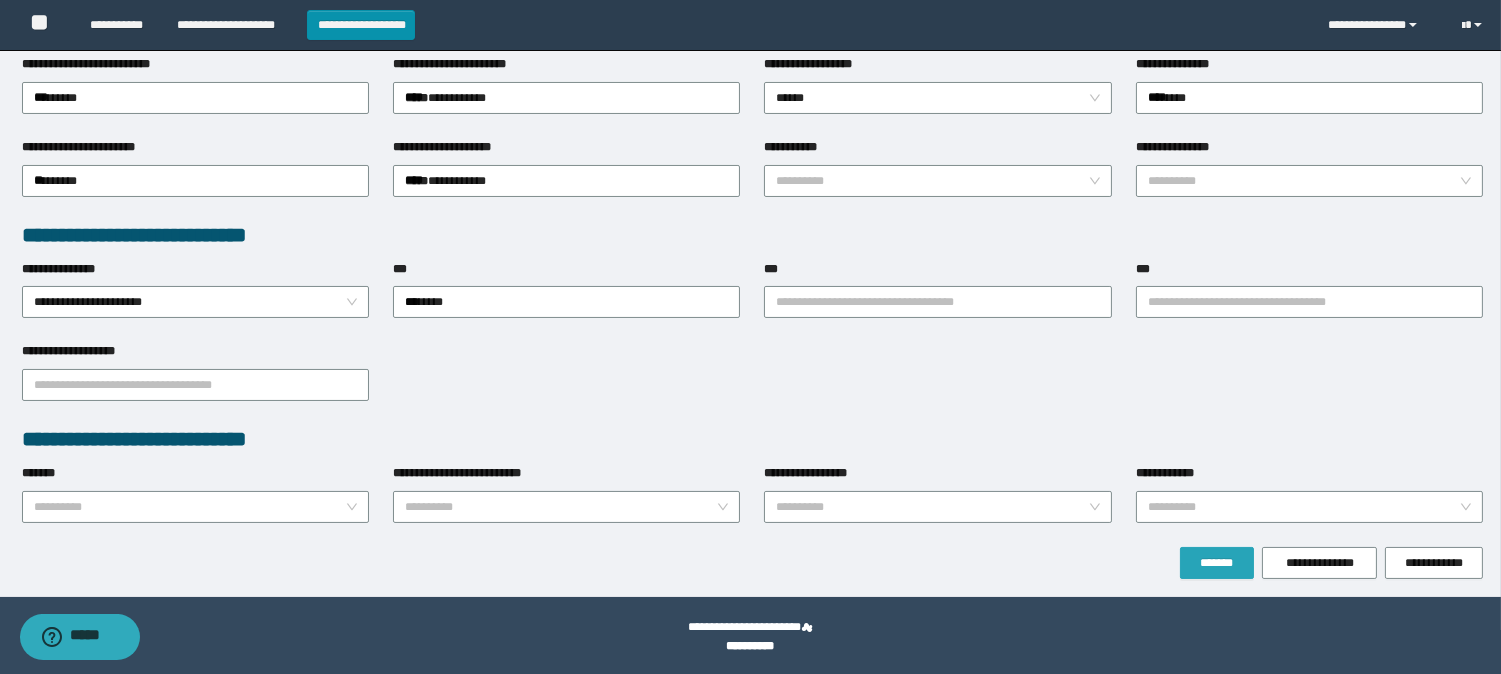 click on "*******" at bounding box center [1217, 563] 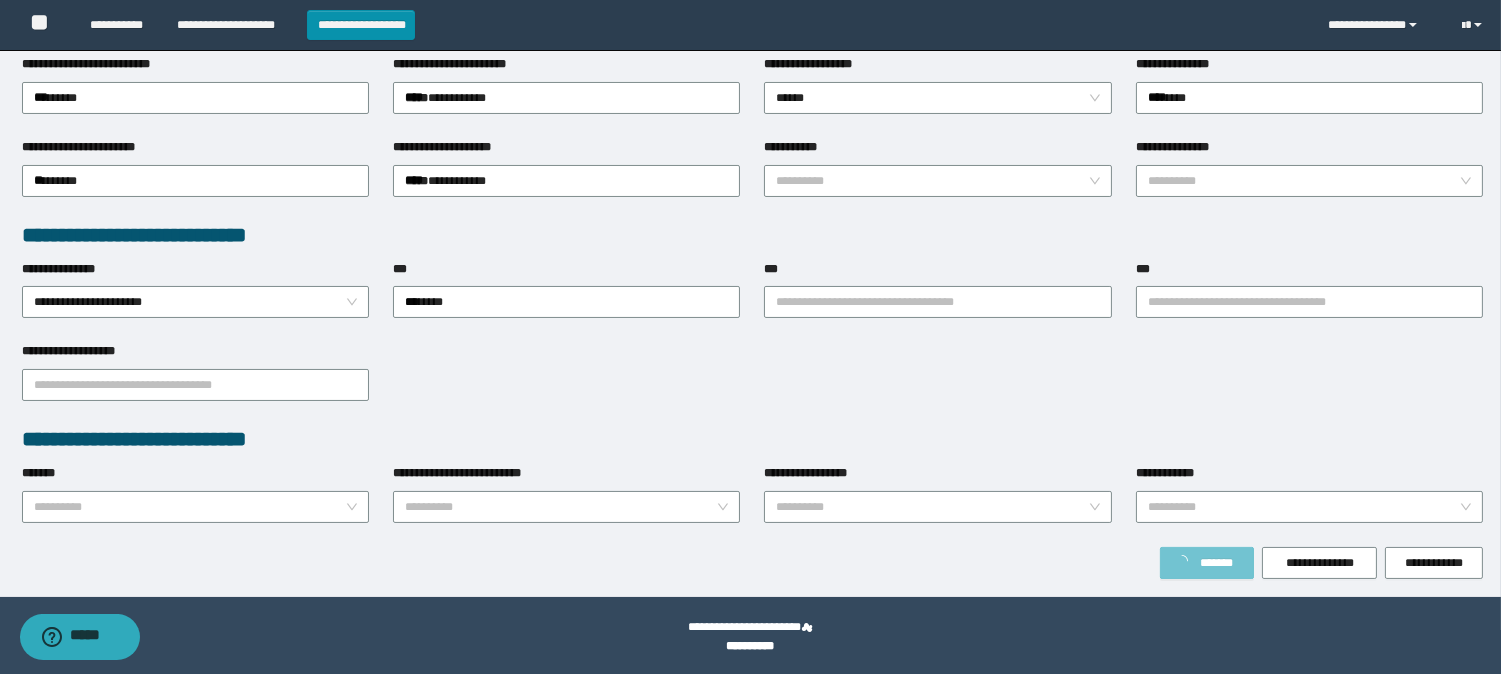 scroll, scrollTop: 441, scrollLeft: 0, axis: vertical 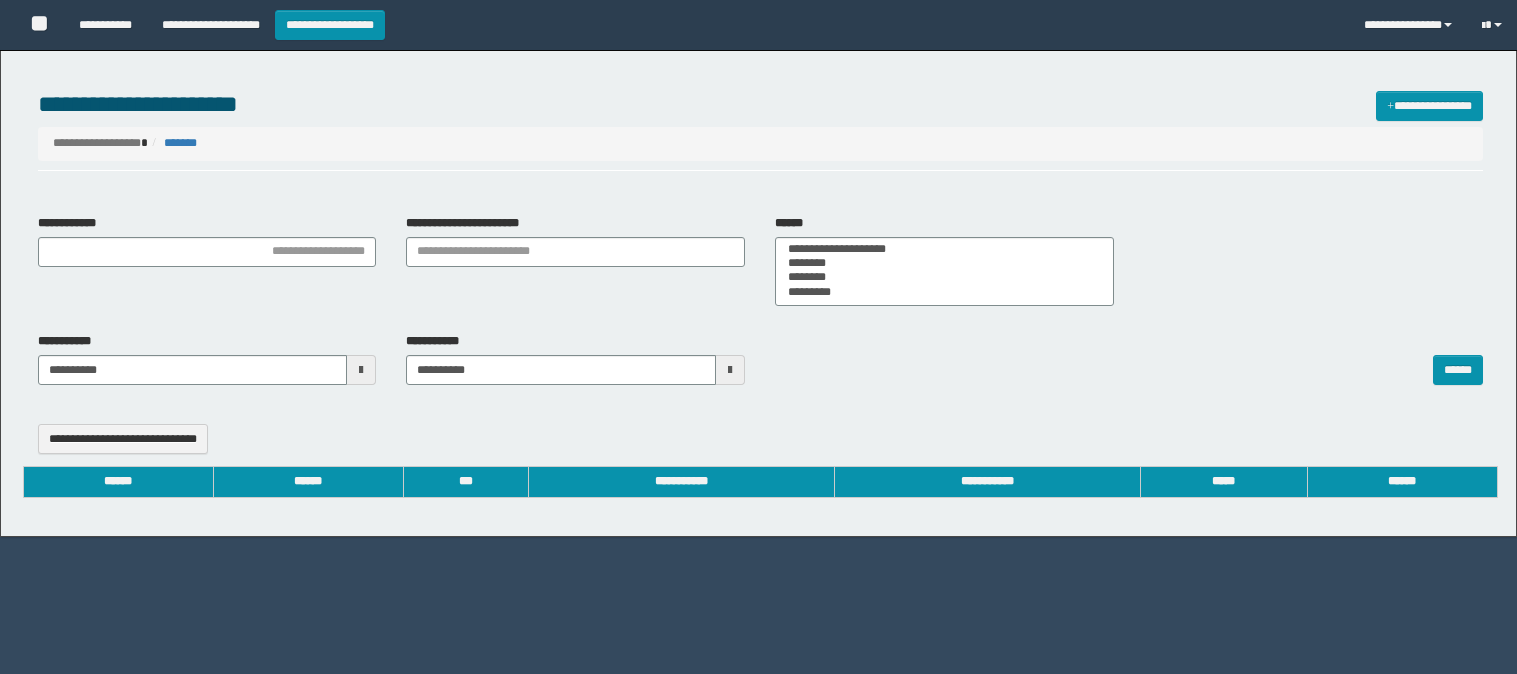select 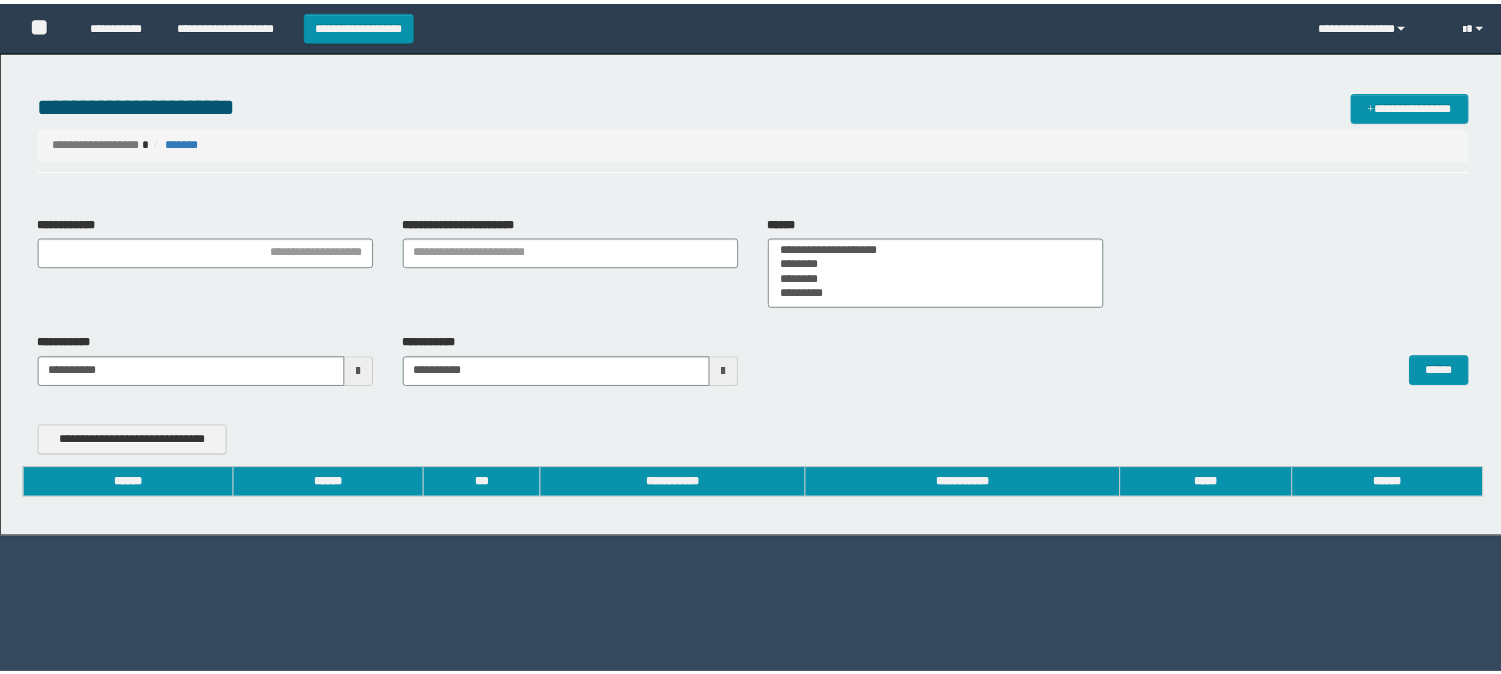 scroll, scrollTop: 0, scrollLeft: 0, axis: both 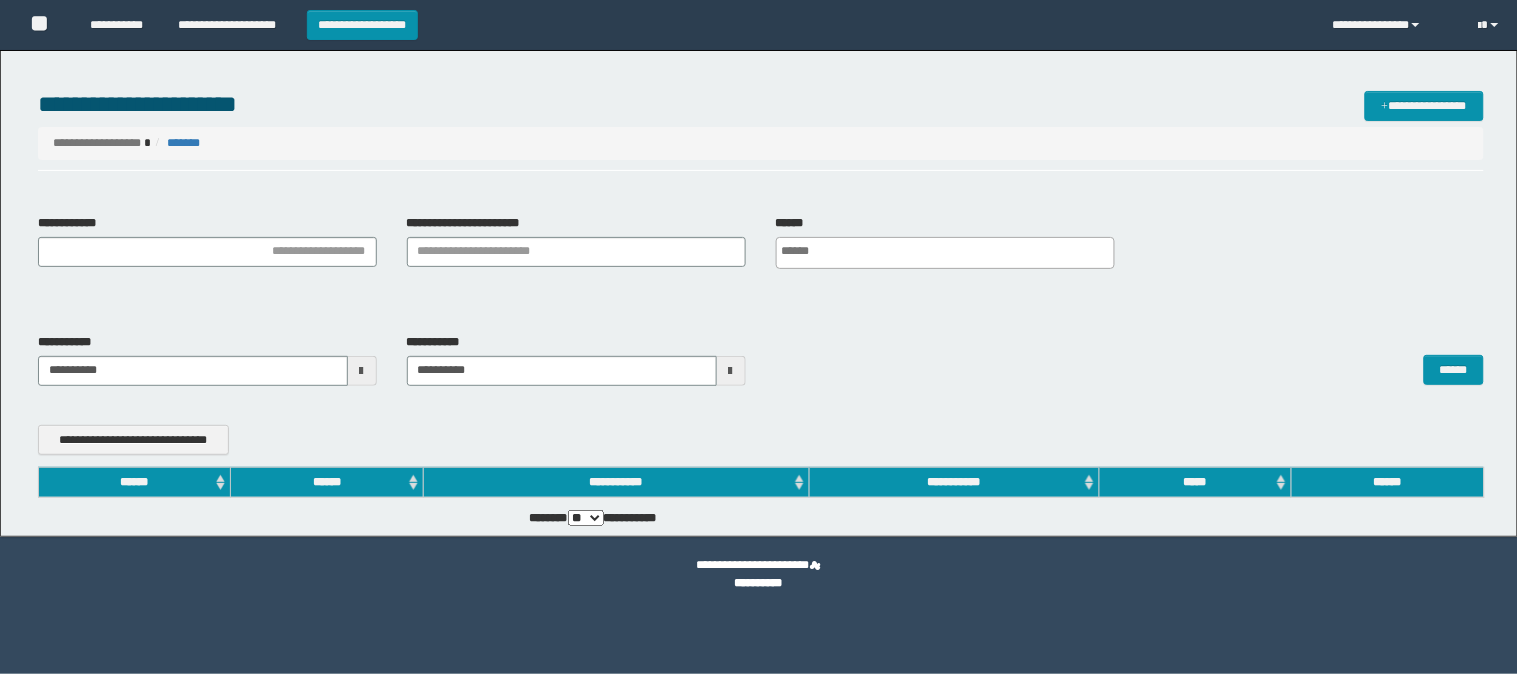 type on "**********" 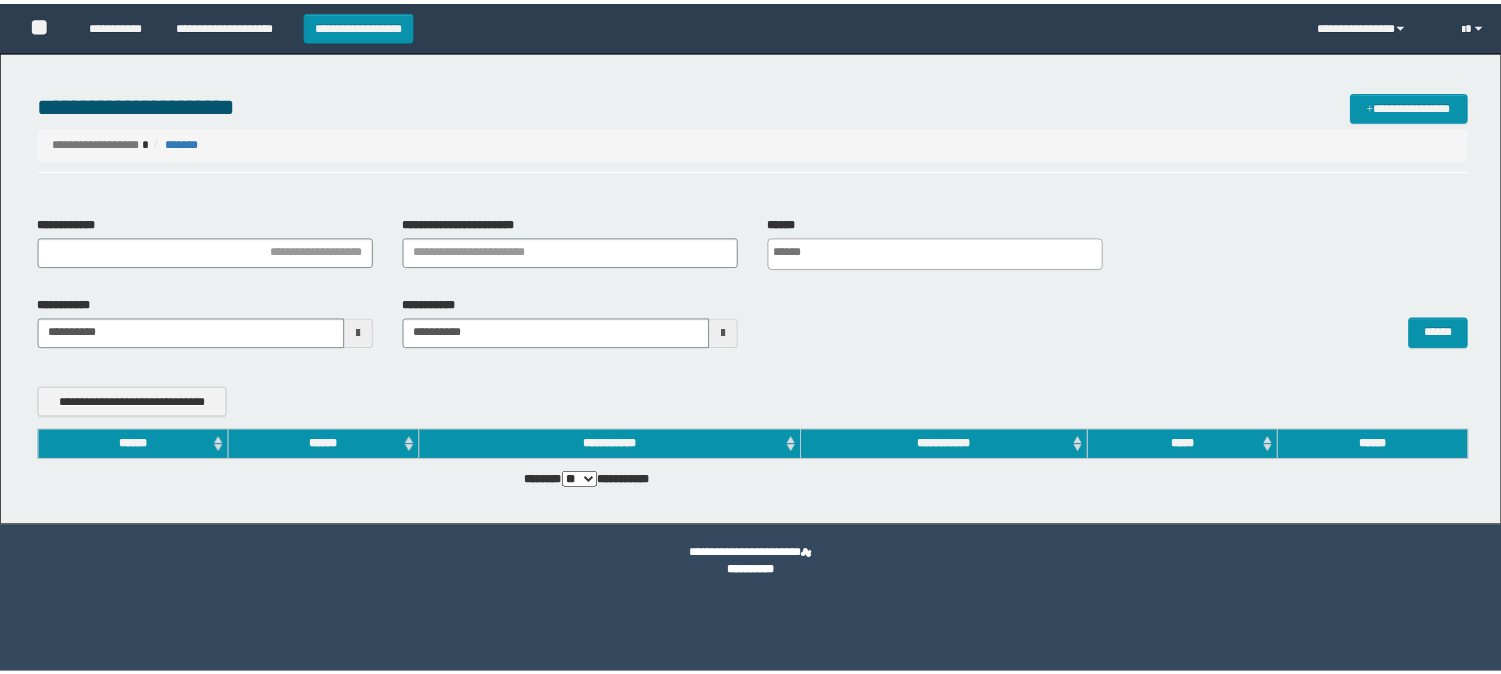 scroll, scrollTop: 0, scrollLeft: 0, axis: both 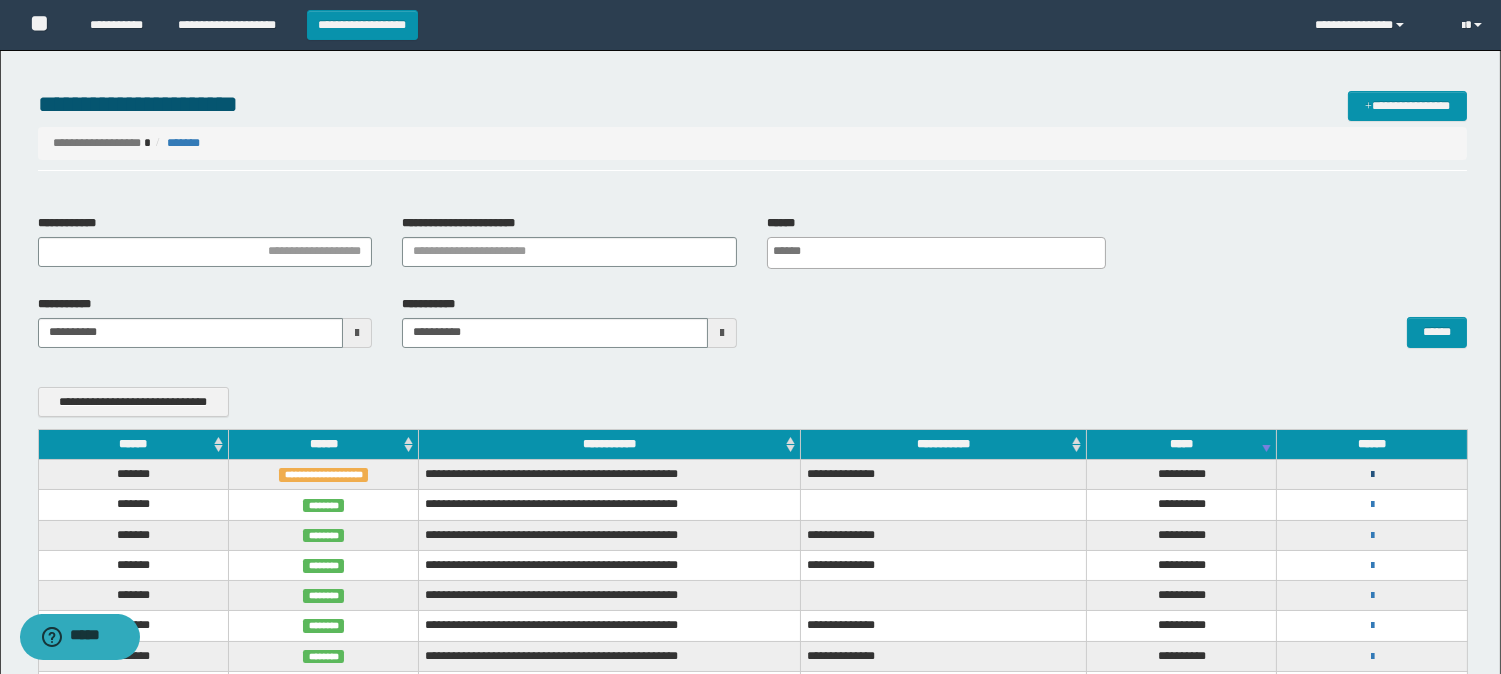 click at bounding box center [1372, 475] 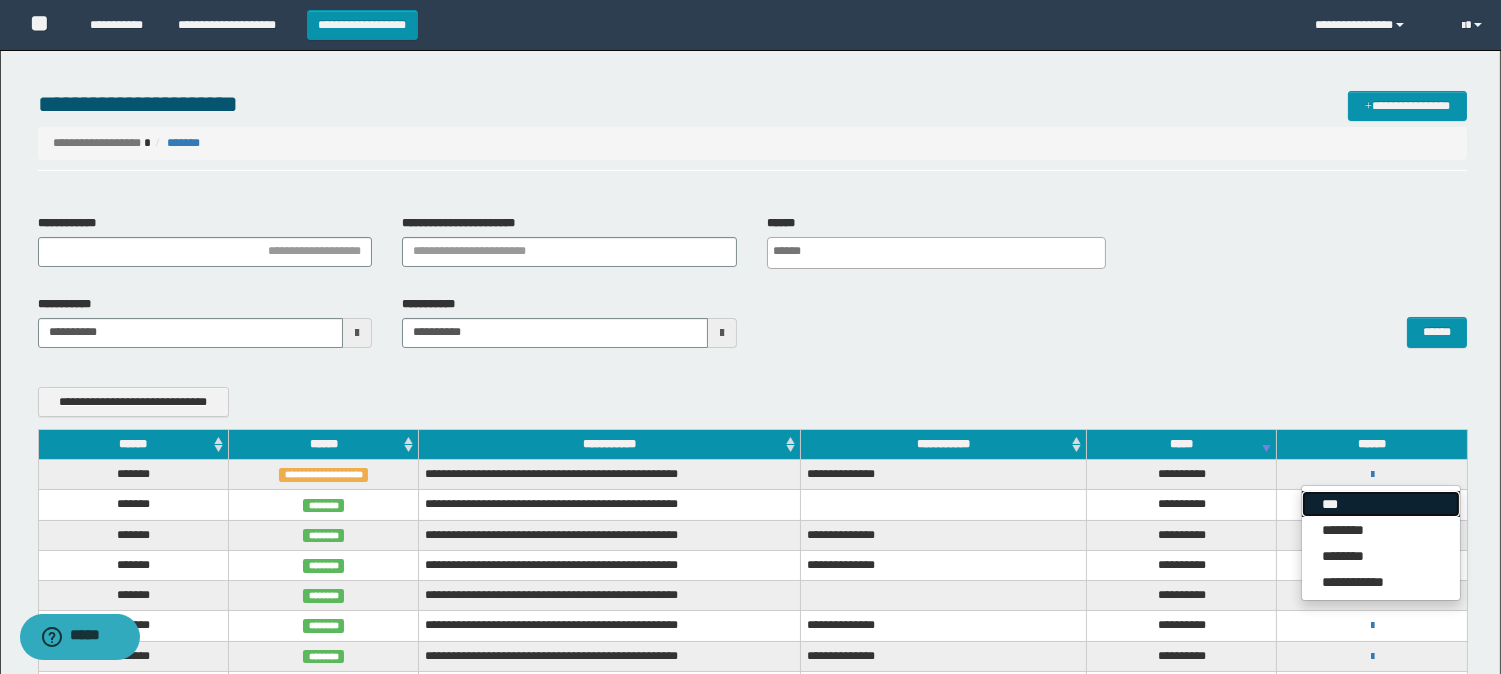 click on "***" at bounding box center (1381, 504) 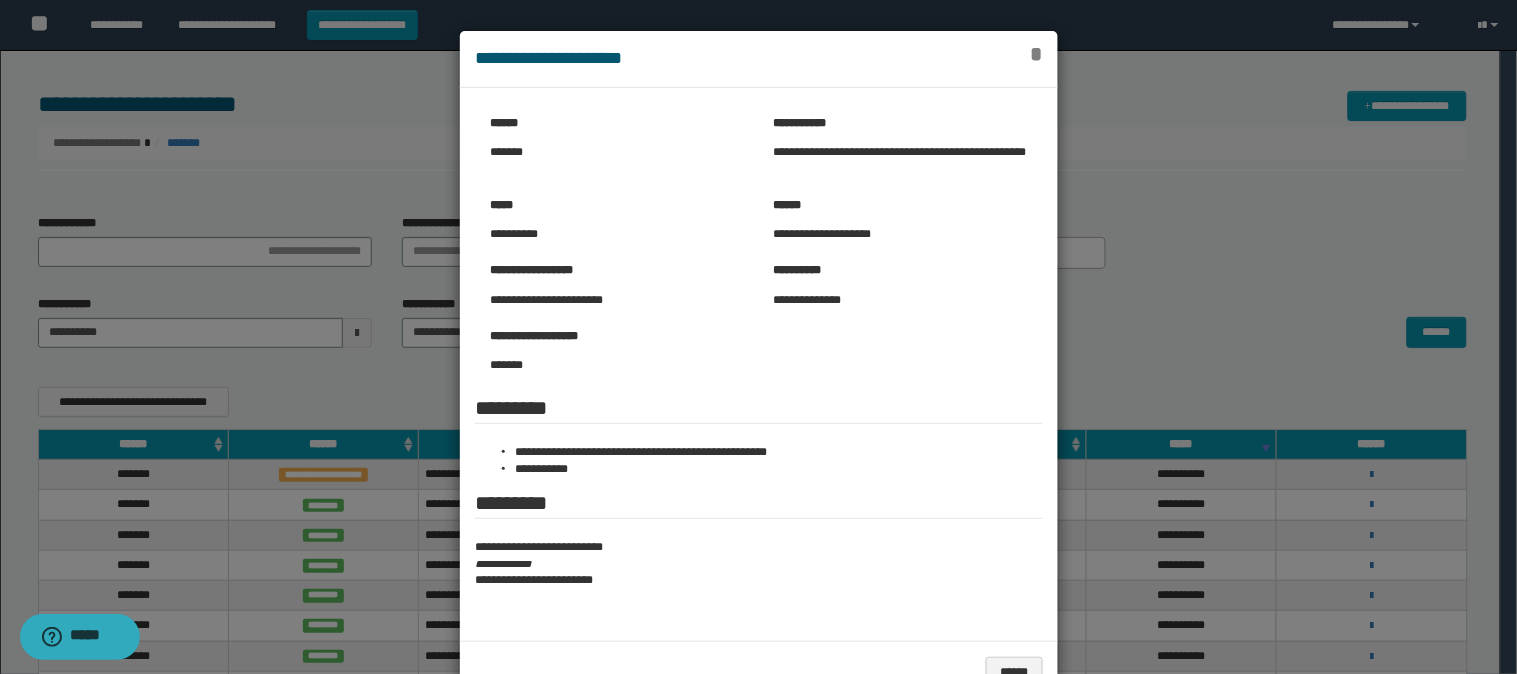 drag, startPoint x: 1027, startPoint y: 65, endPoint x: 1096, endPoint y: 43, distance: 72.42237 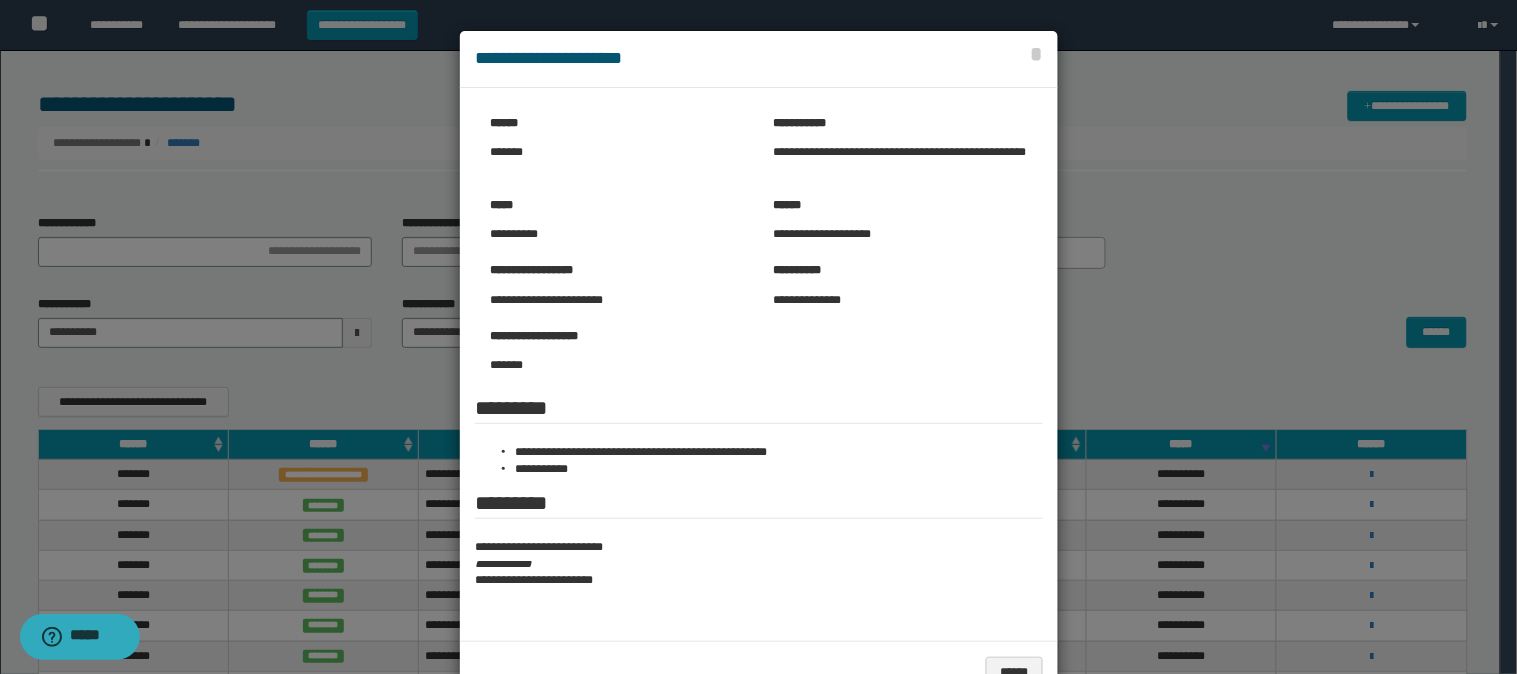 click at bounding box center [759, 367] 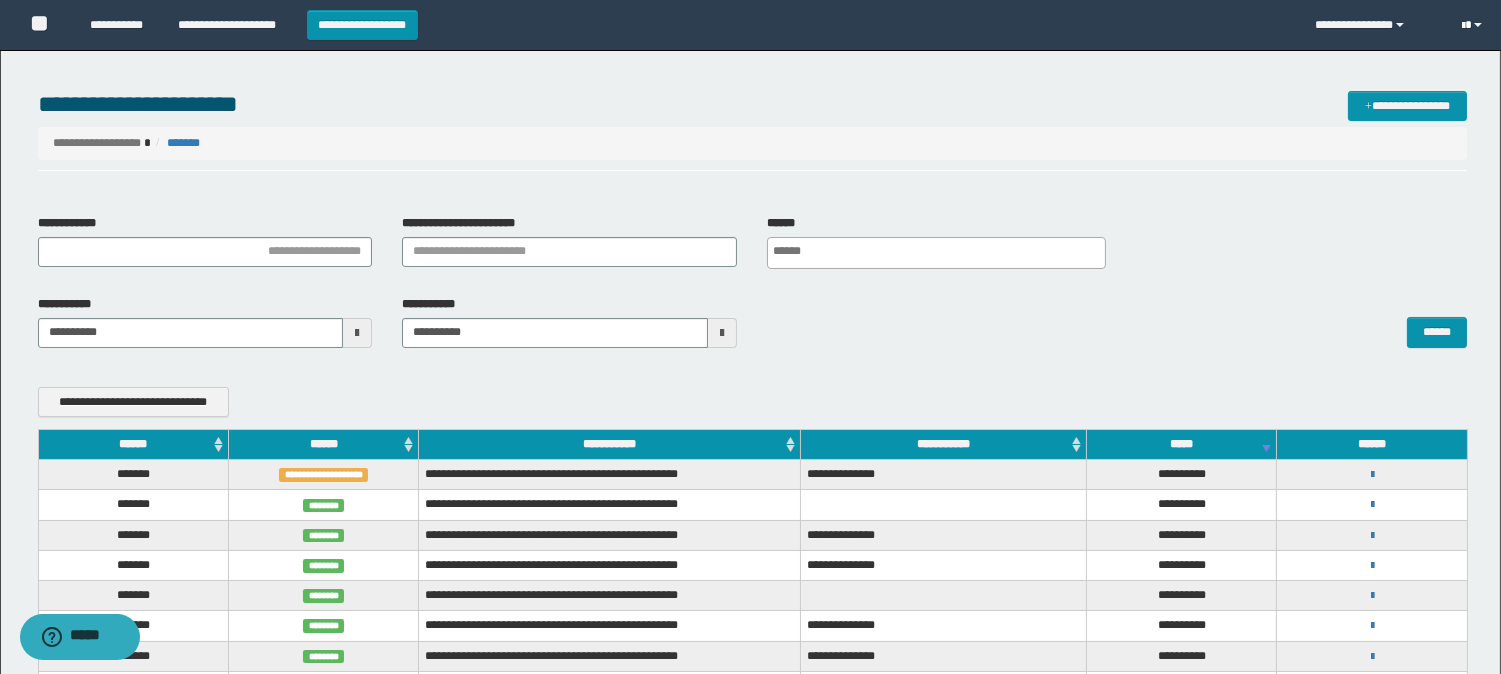 click at bounding box center (1474, 25) 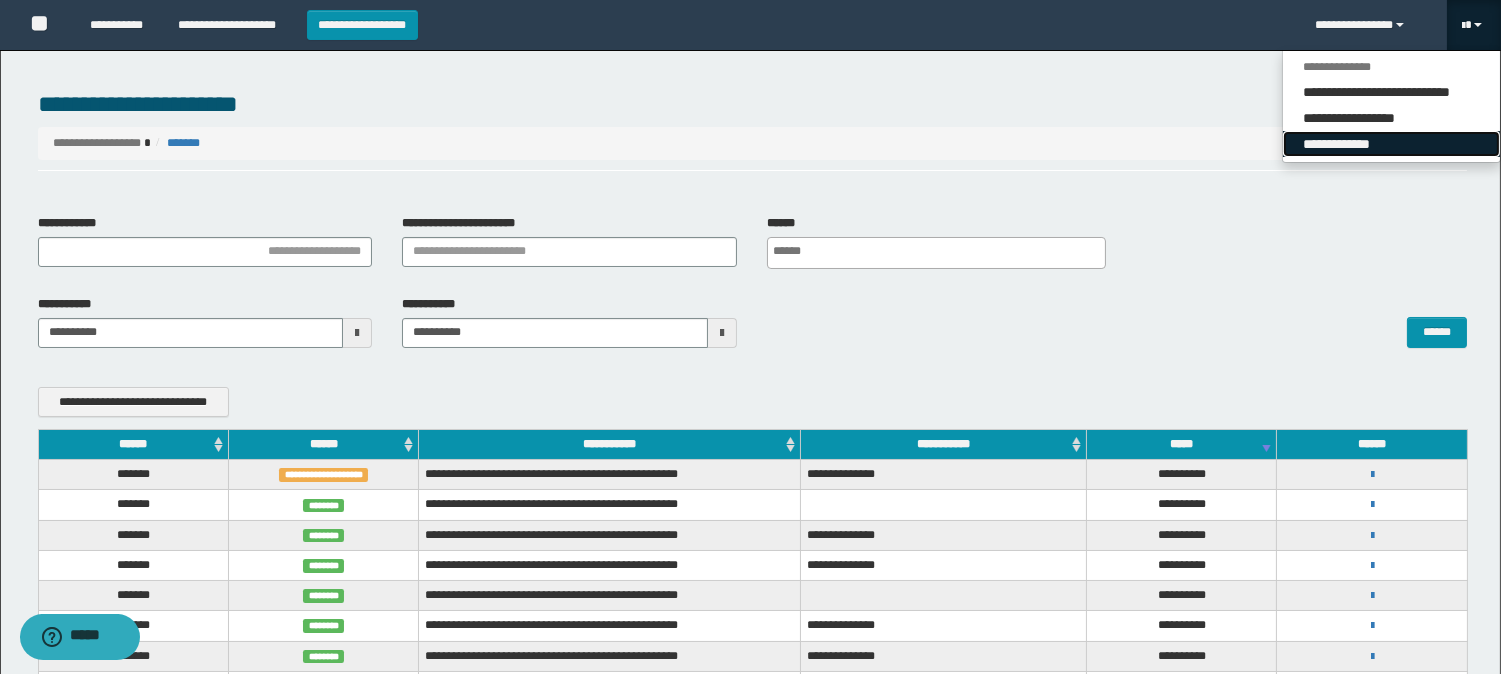 click on "**********" at bounding box center [1391, 144] 